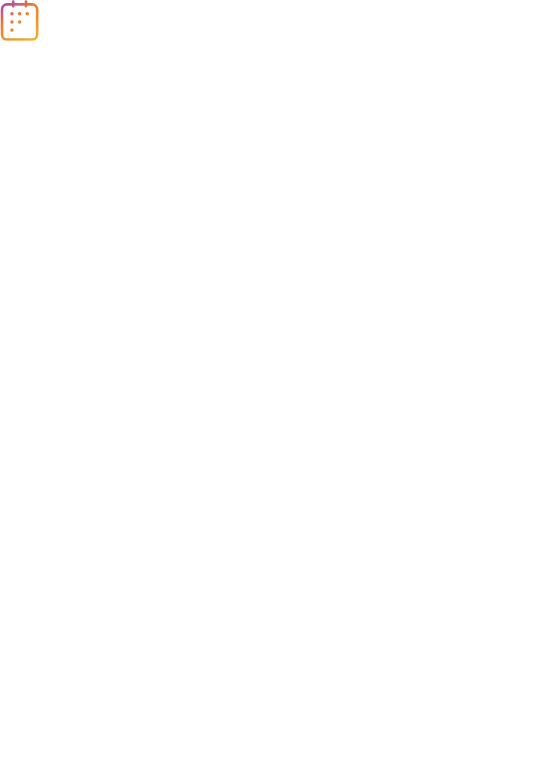 scroll, scrollTop: 0, scrollLeft: 0, axis: both 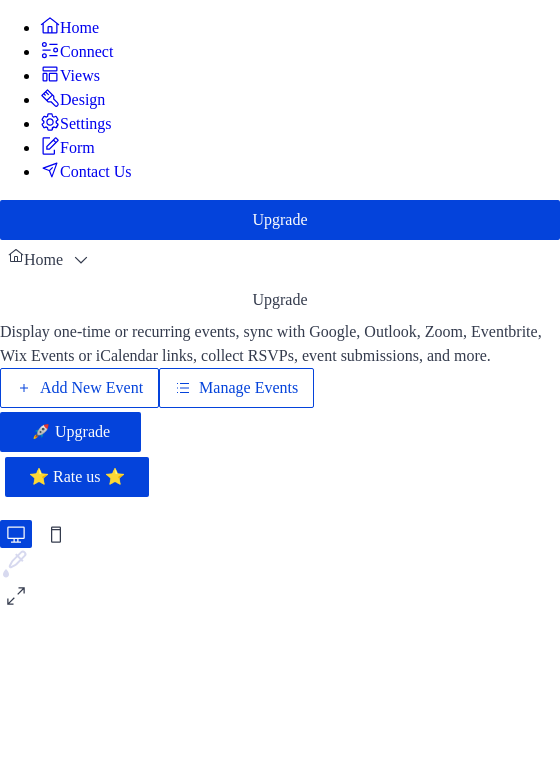 click on "Add New Event" at bounding box center [91, 388] 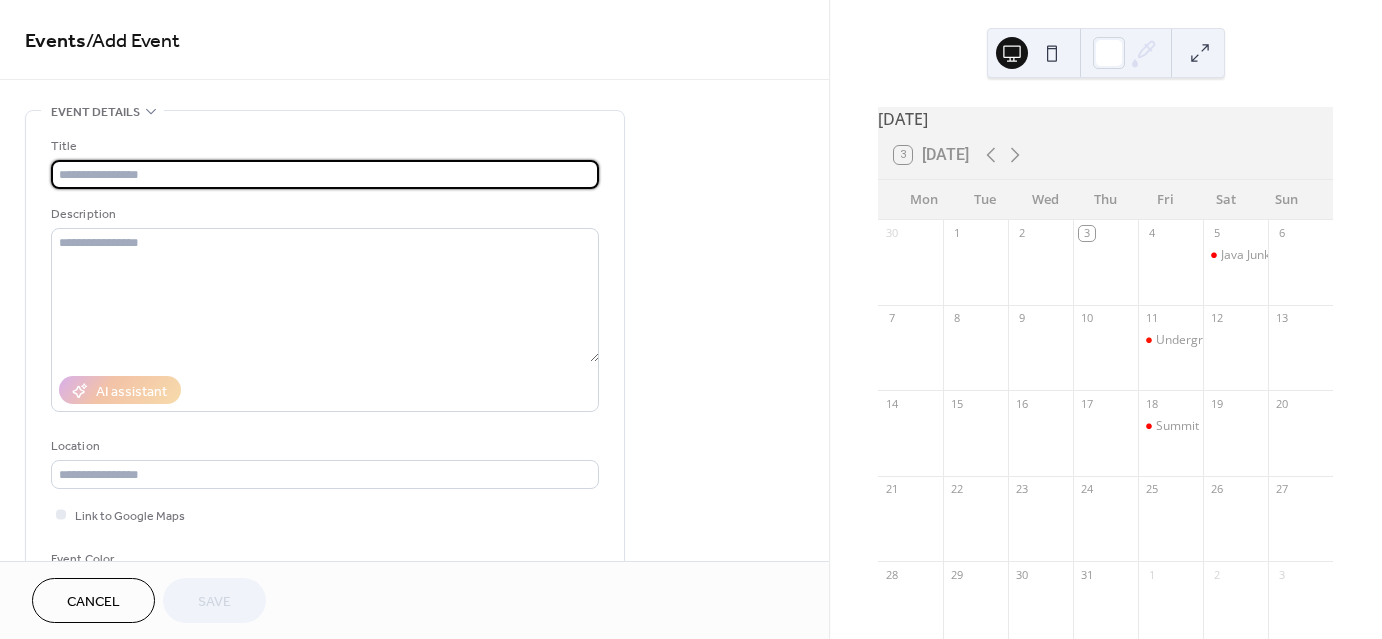 scroll, scrollTop: 0, scrollLeft: 0, axis: both 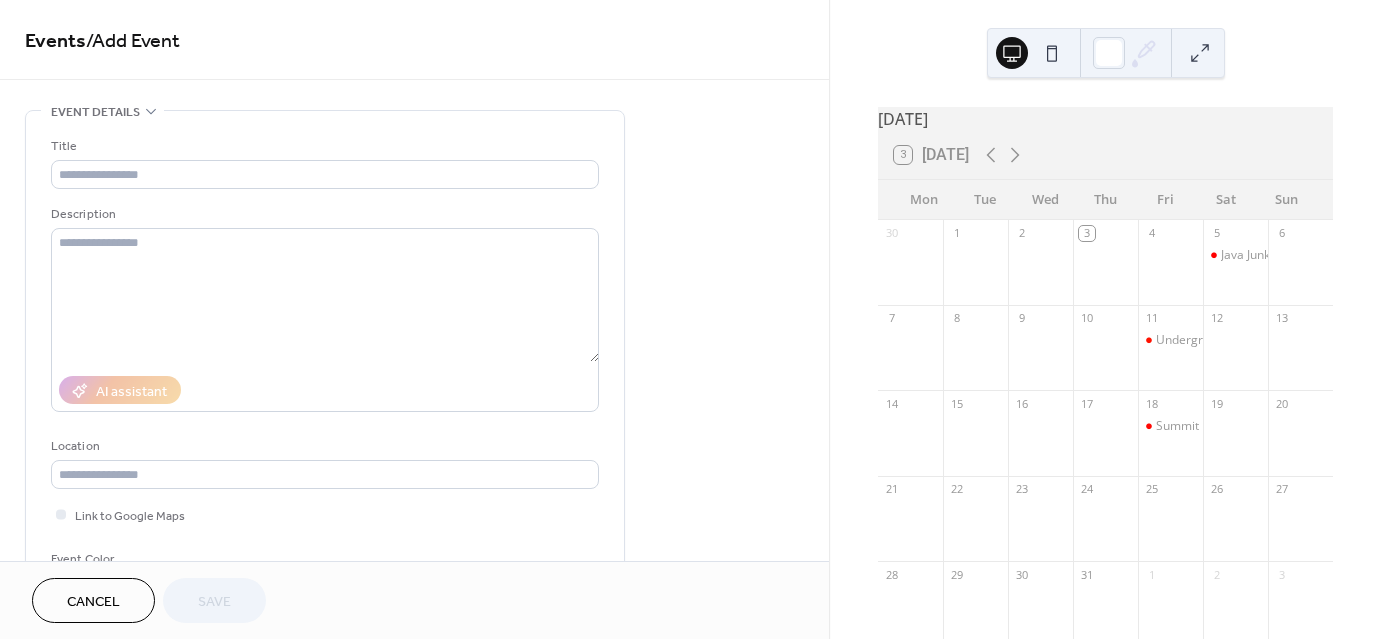click on "[DATE] 3 [DATE] Mon Tue Wed Thu Fri Sat Sun 30 1 2 3 4 5 Java Junkie Provo Freedom Festival 6 7 8 9 10 11 Underground Dance Party @ Redemption 12 13 14 15 16 17 18 Summit Harley Davidson night event  19 20 21 22 23 24 25 26 27 28 29 30 31 1 2 3 4 5 6 7 8 9 10" at bounding box center (1105, 319) 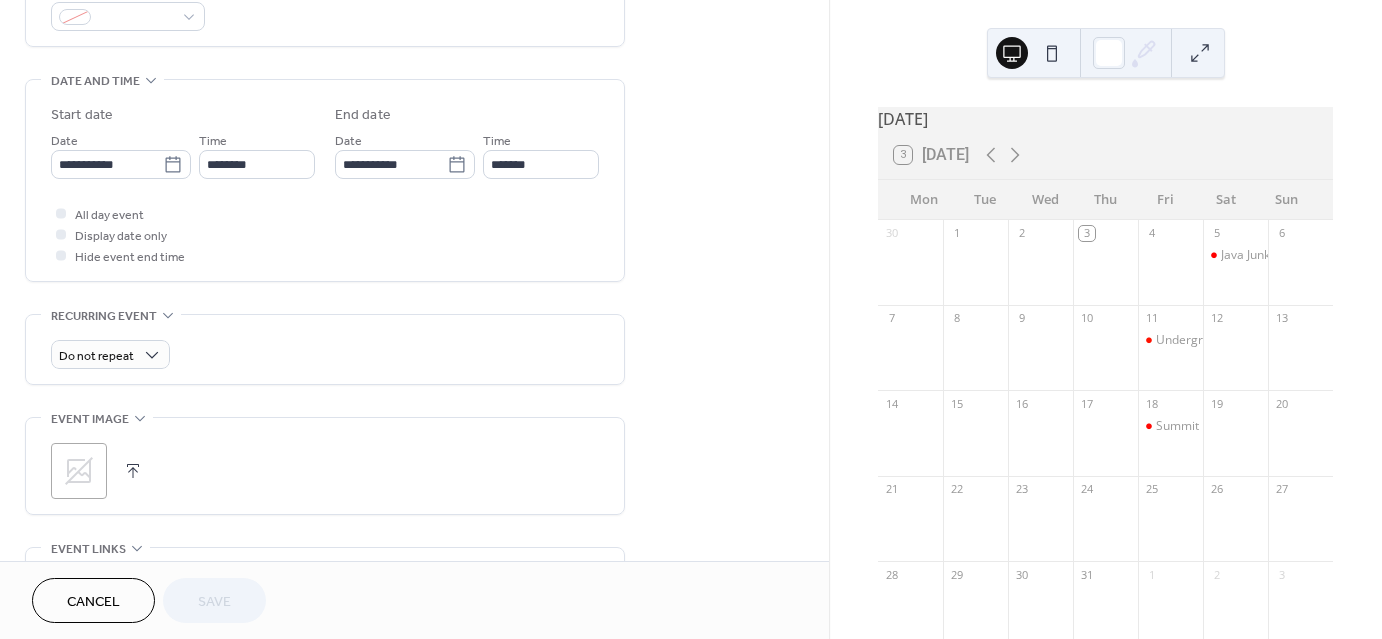 scroll, scrollTop: 643, scrollLeft: 0, axis: vertical 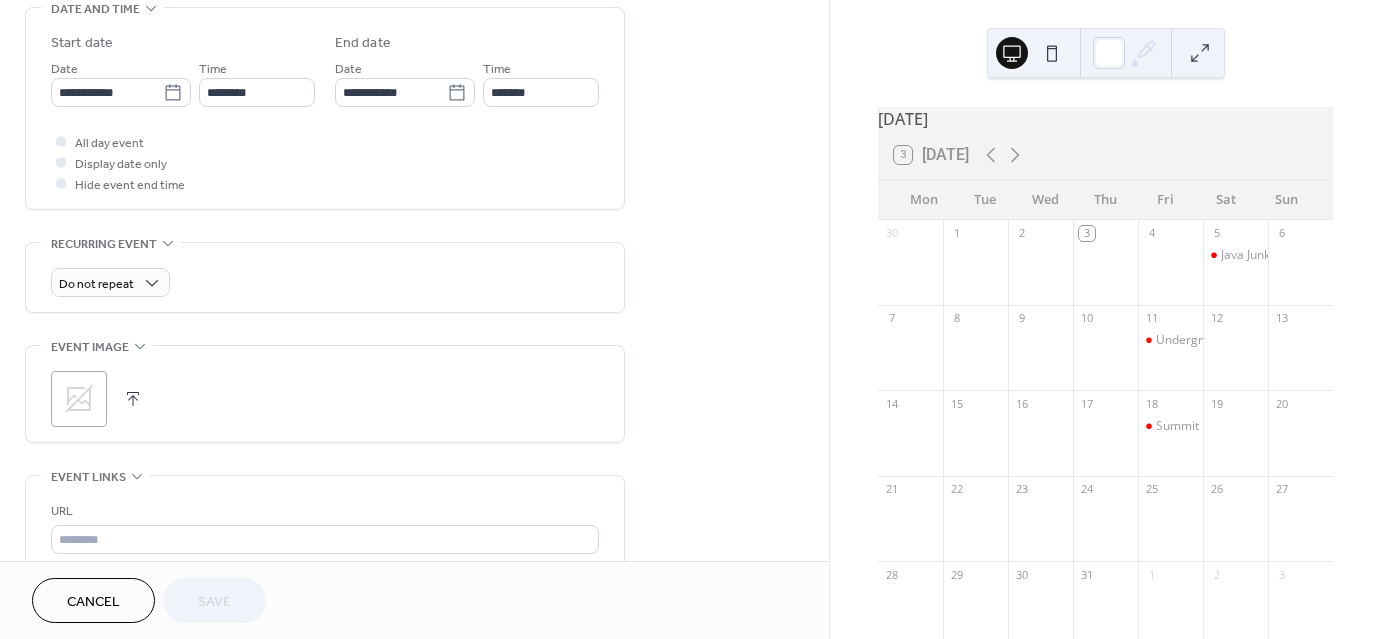 click at bounding box center (133, 399) 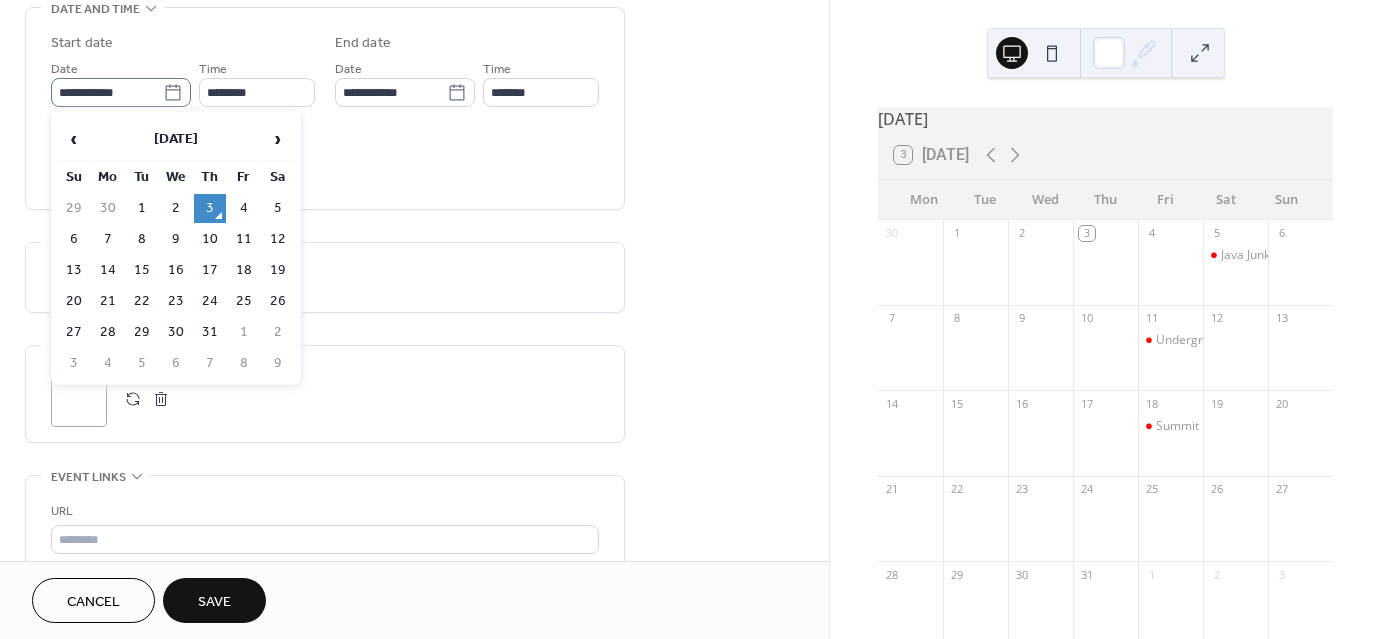 click 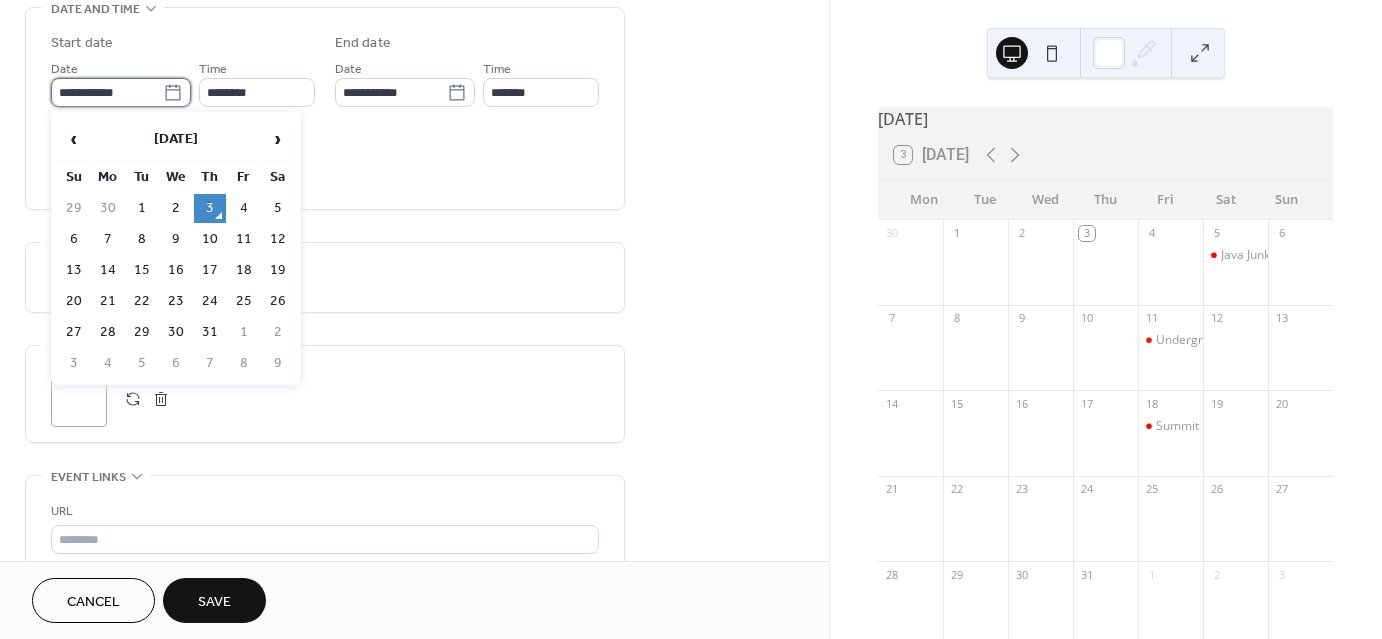 click on "**********" at bounding box center [107, 92] 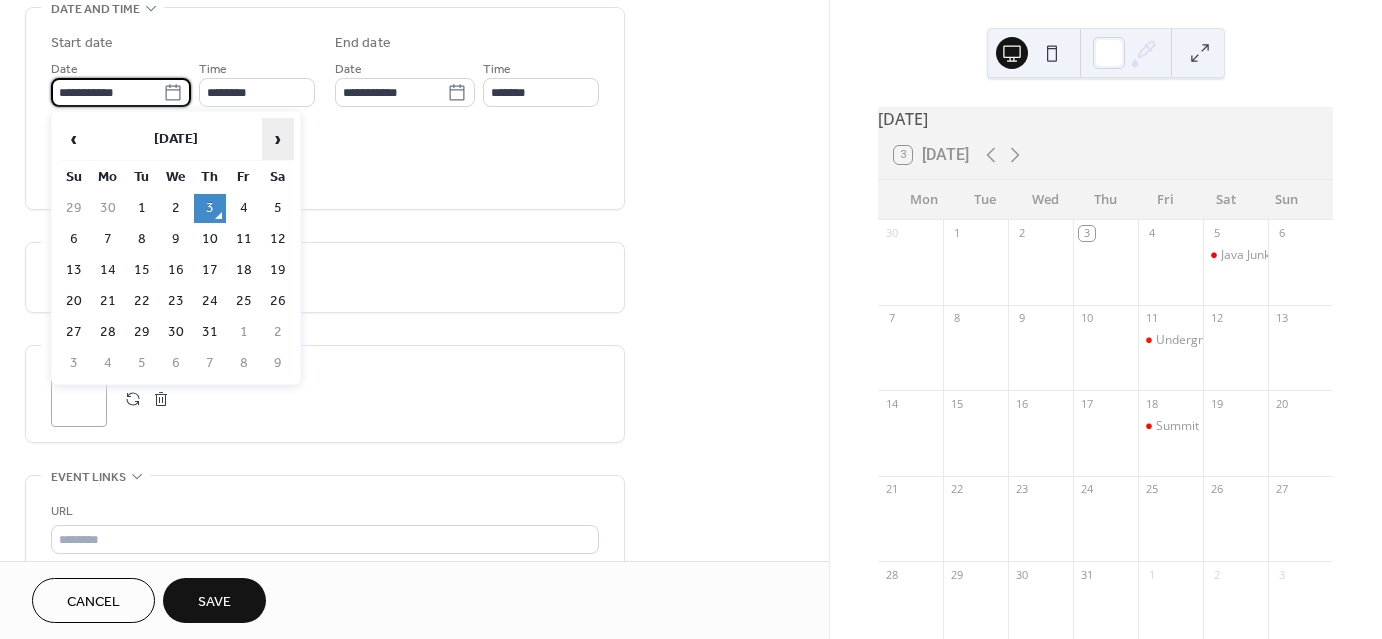 click on "›" at bounding box center [278, 139] 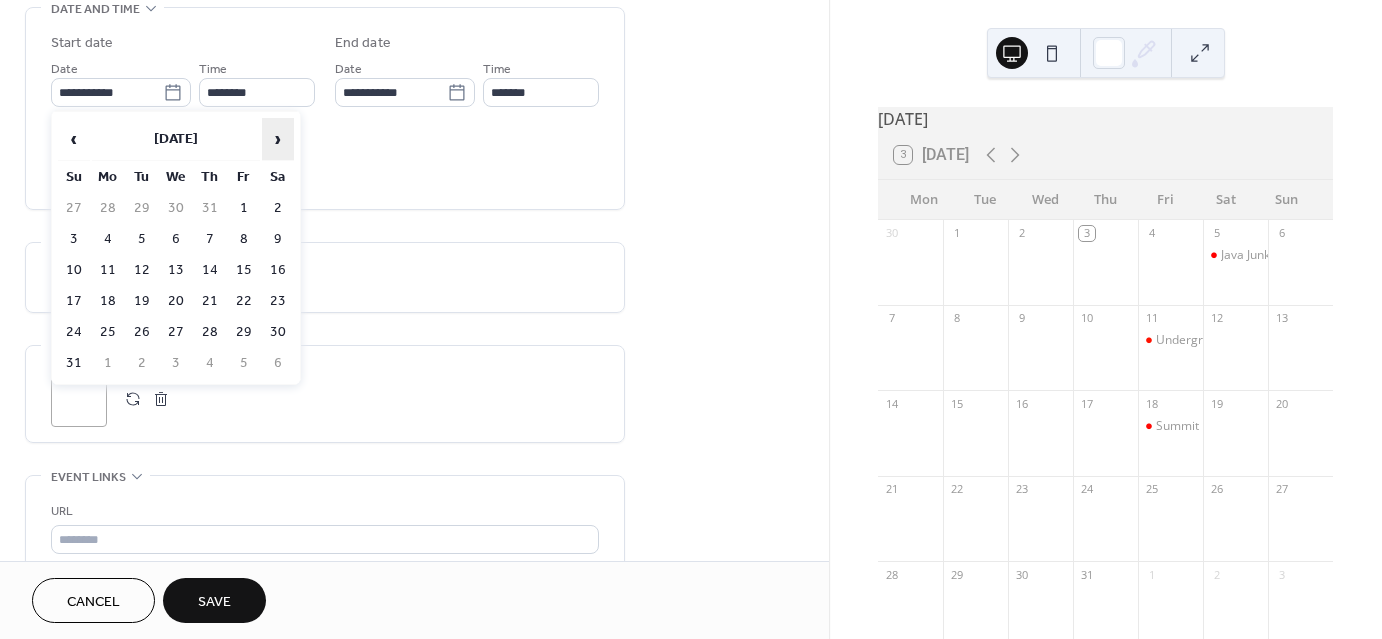 click on "›" at bounding box center [278, 139] 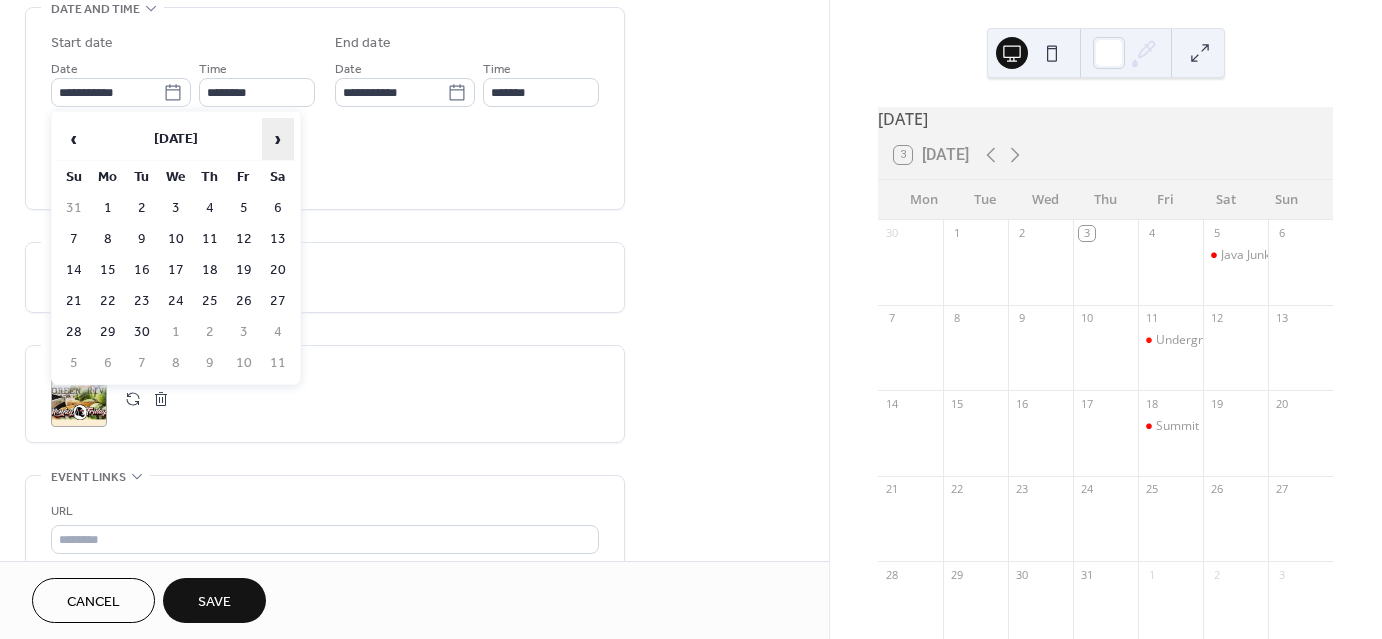 click on "›" at bounding box center (278, 139) 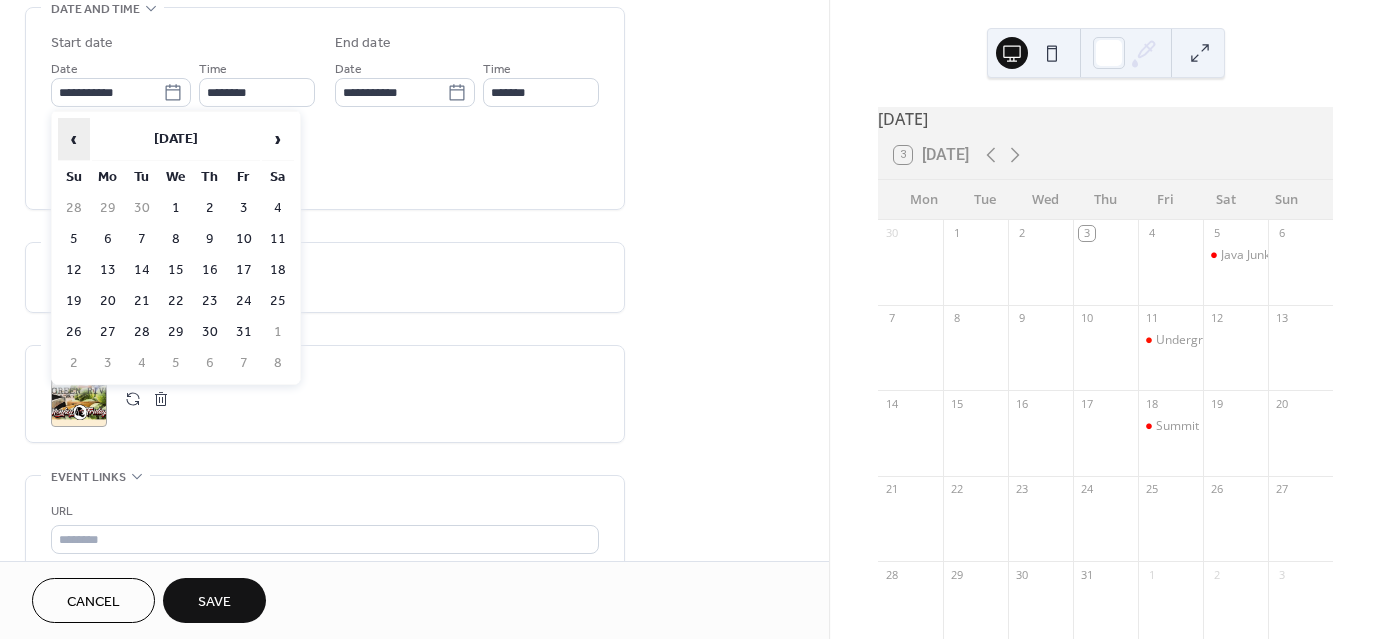 click on "‹" at bounding box center (74, 139) 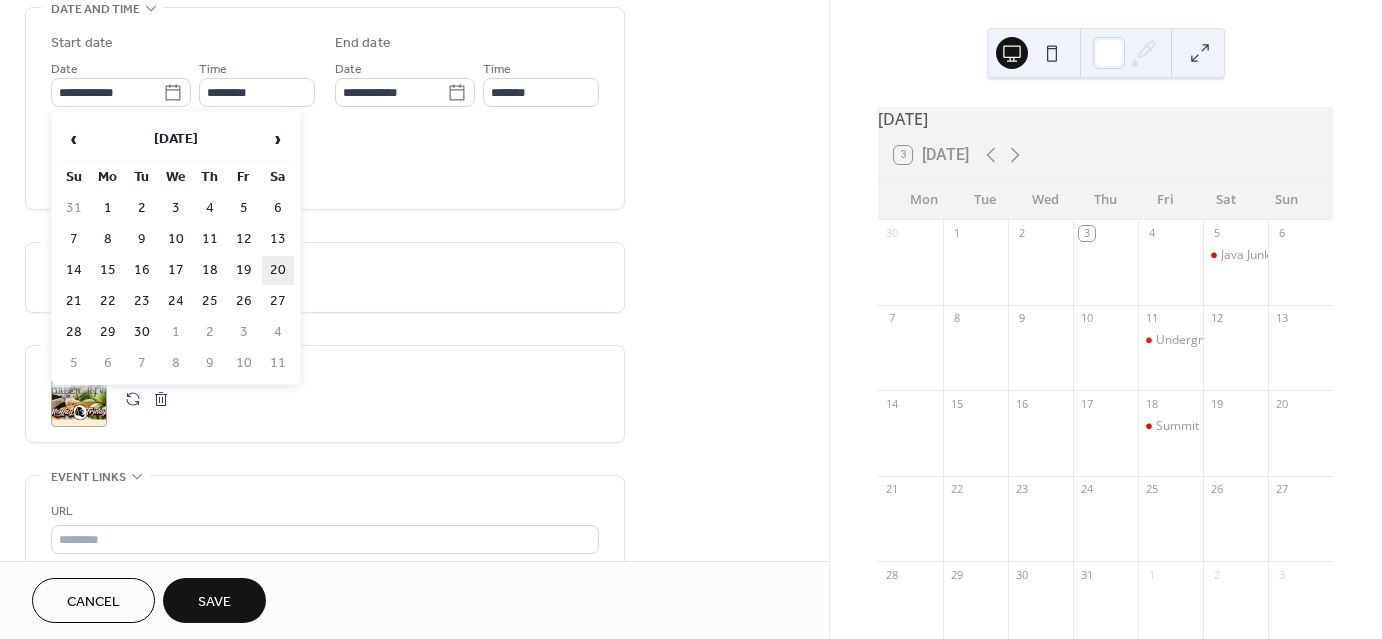 click on "20" at bounding box center (278, 270) 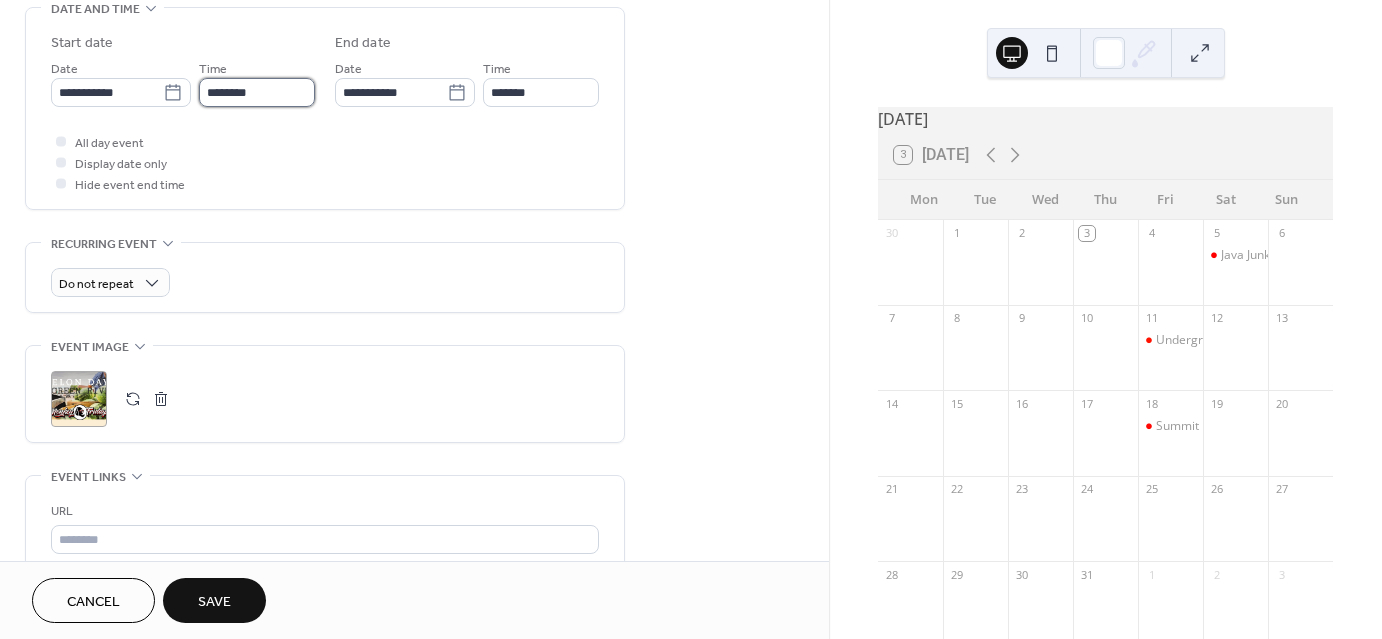 click on "********" at bounding box center (257, 92) 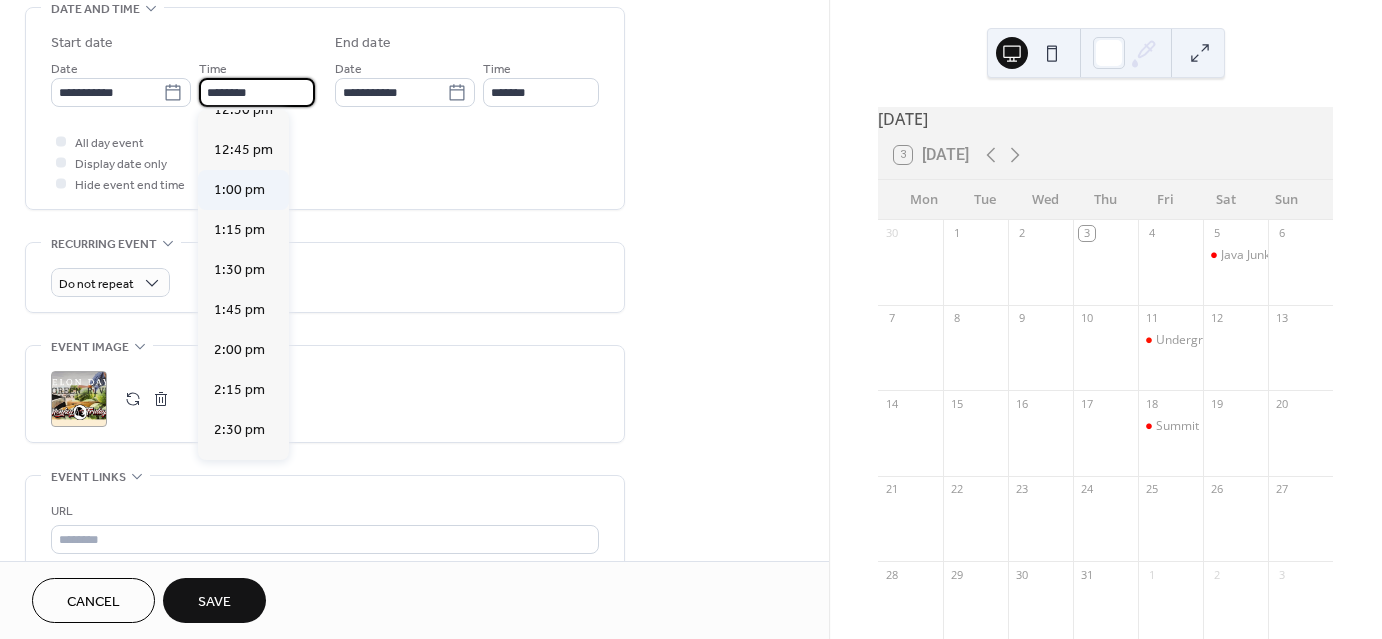 scroll, scrollTop: 2020, scrollLeft: 0, axis: vertical 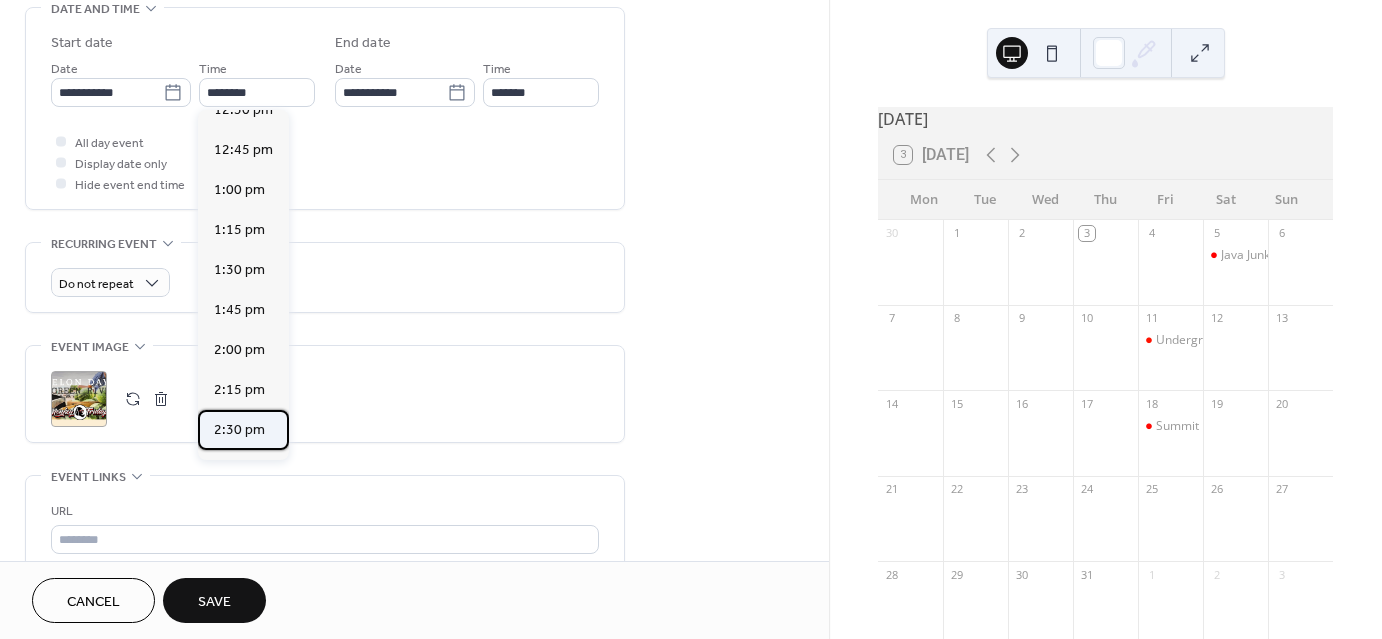 click on "2:30 pm" at bounding box center (239, 430) 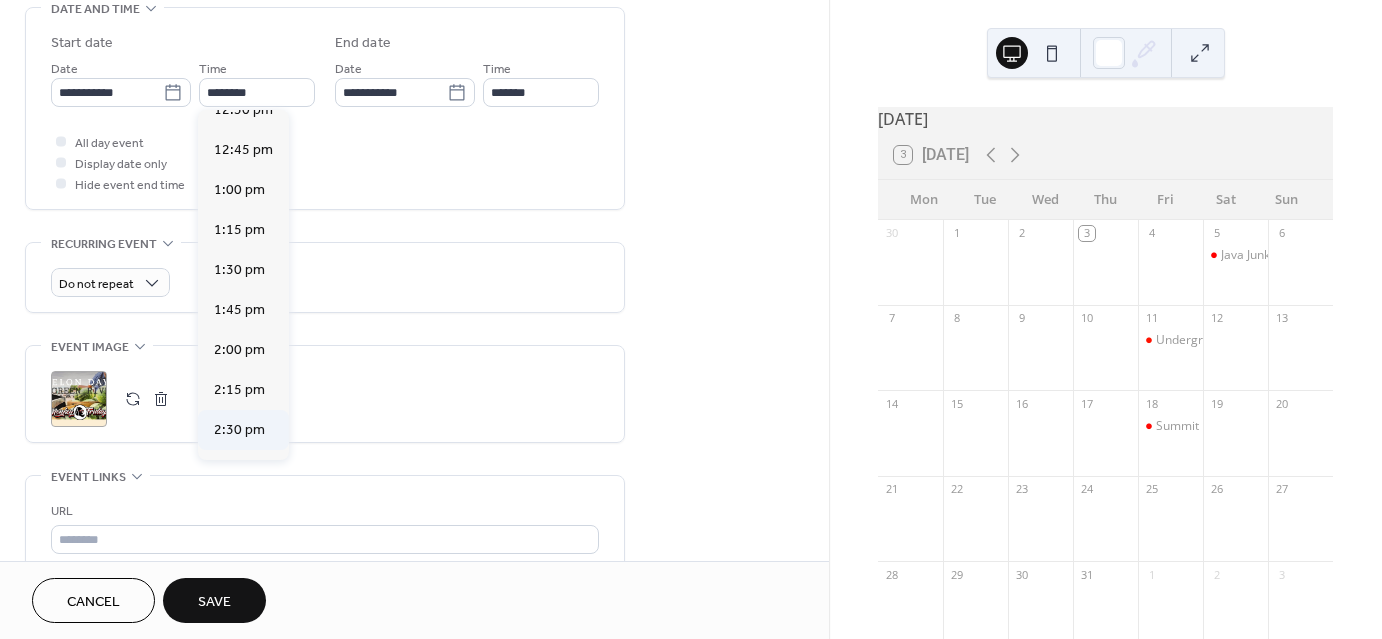 type on "*******" 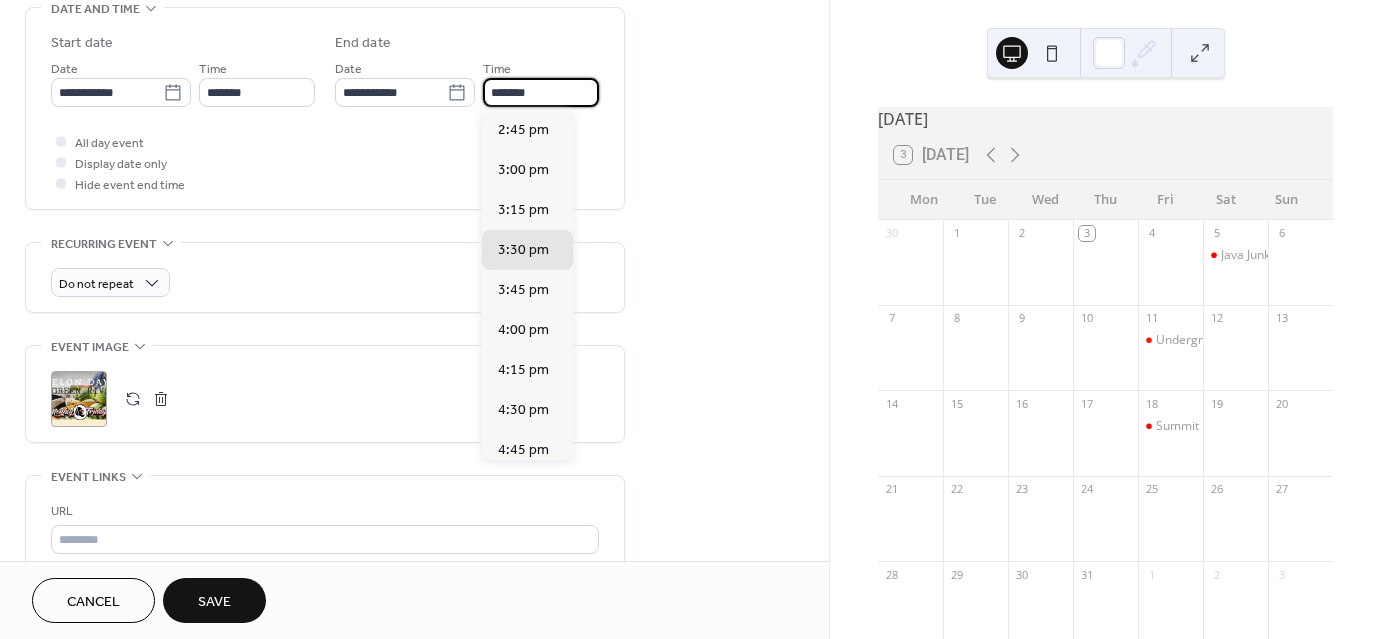 click on "*******" at bounding box center [541, 92] 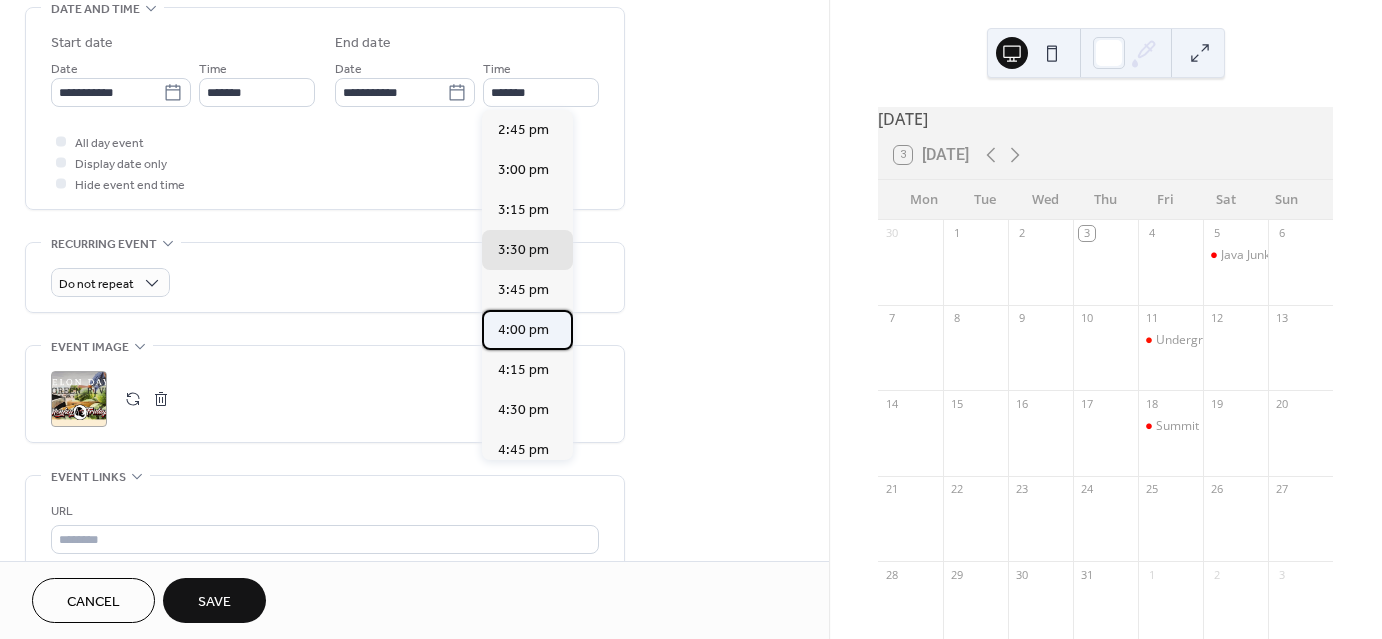 click on "4:00 pm" at bounding box center [523, 330] 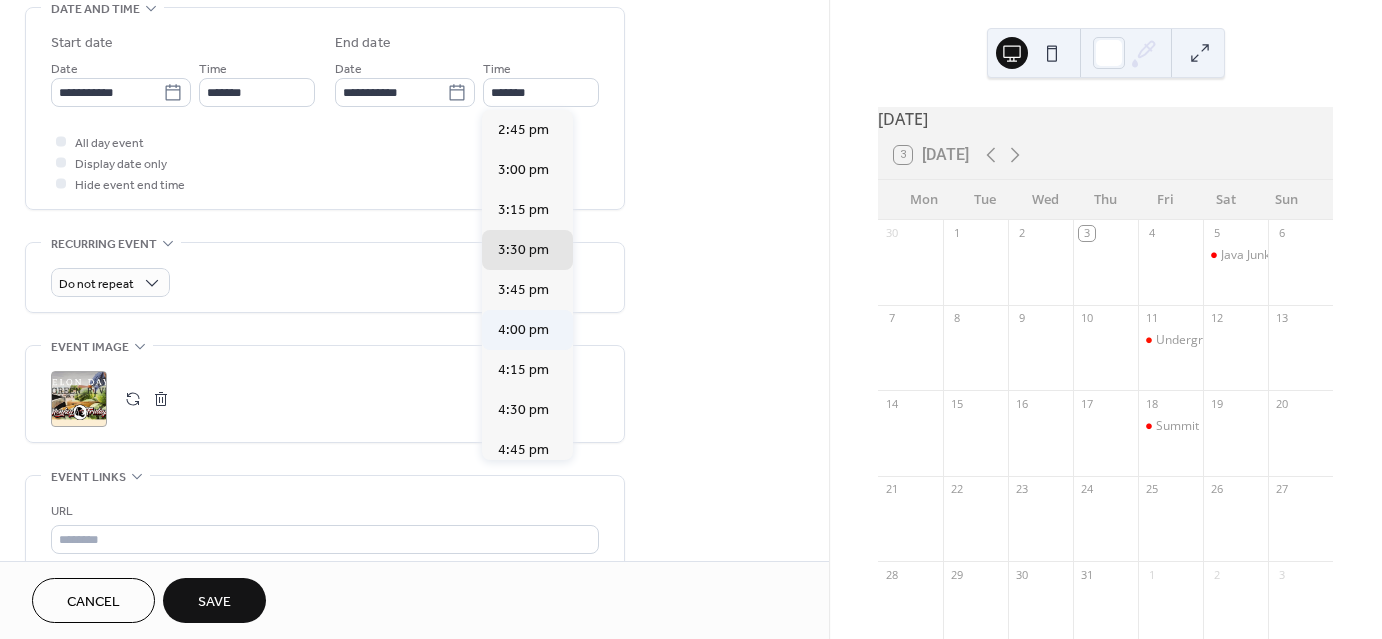 type on "*******" 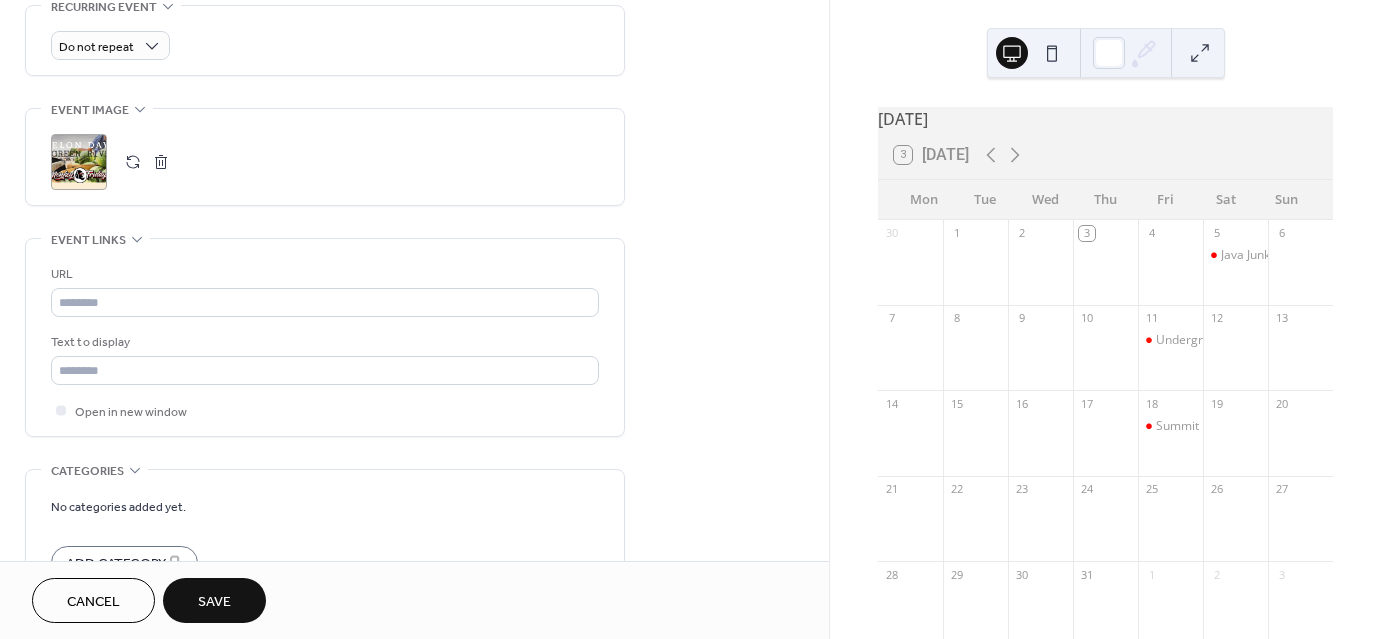 scroll, scrollTop: 880, scrollLeft: 0, axis: vertical 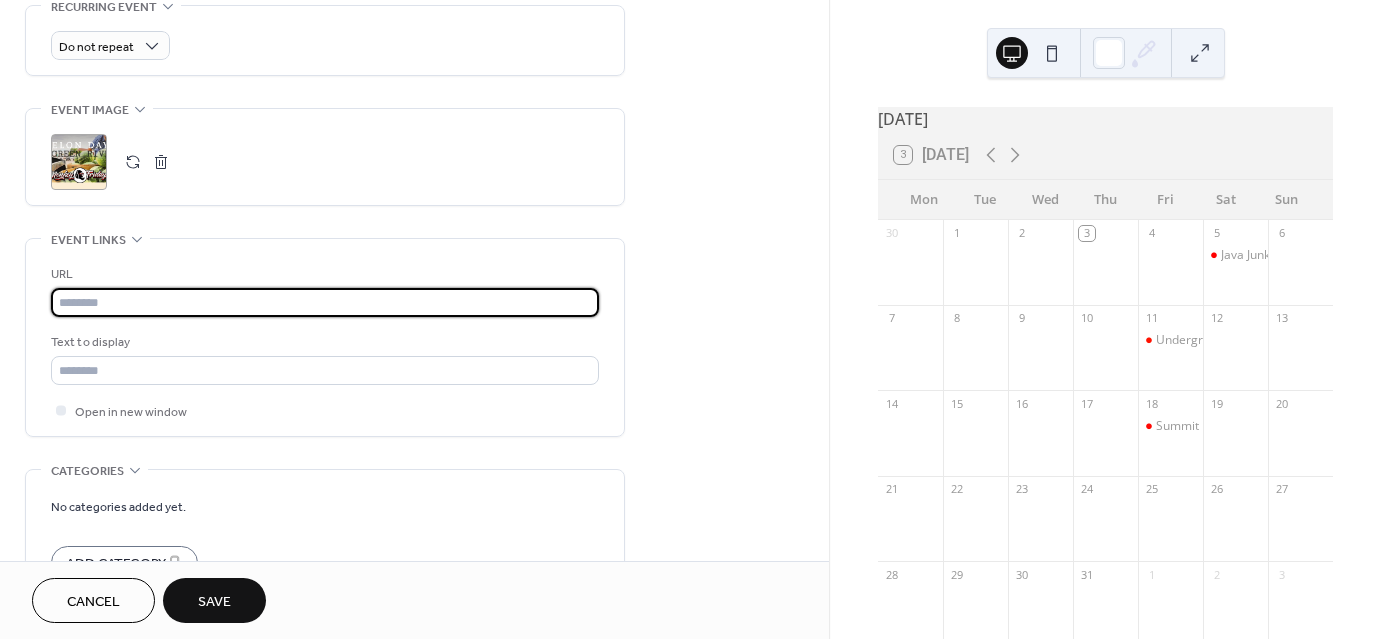 click at bounding box center [325, 302] 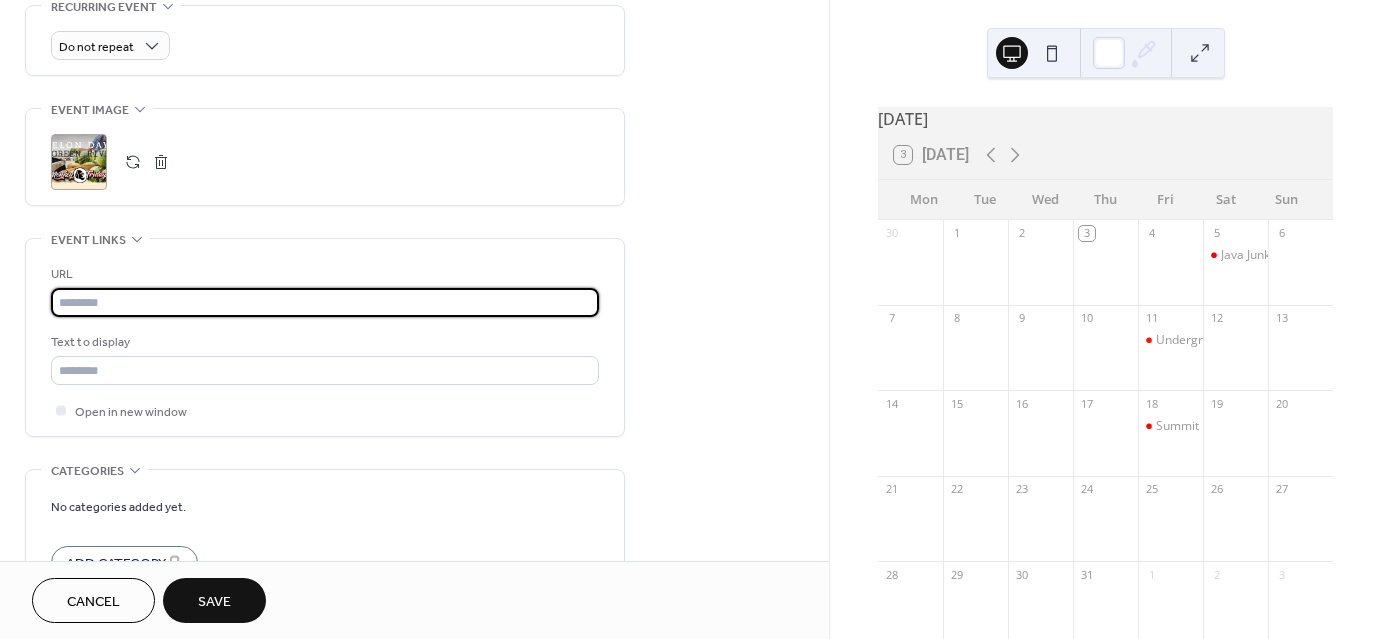 paste on "**********" 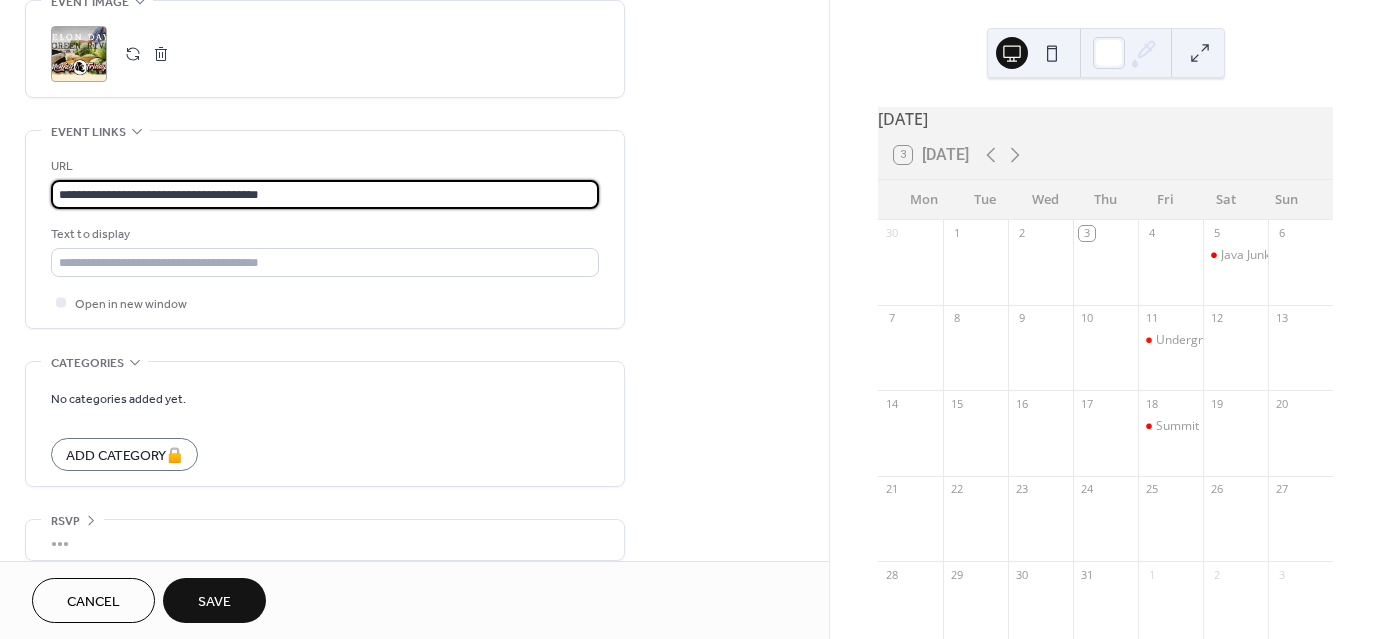 scroll, scrollTop: 1005, scrollLeft: 0, axis: vertical 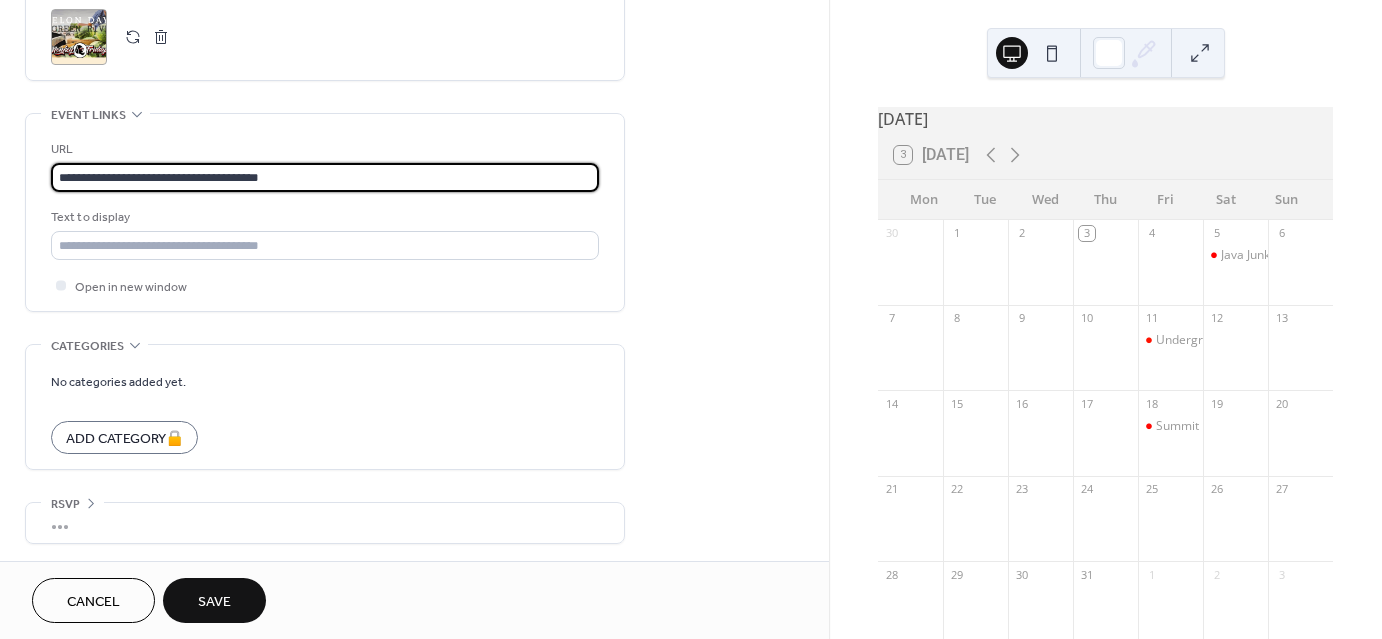 type on "**********" 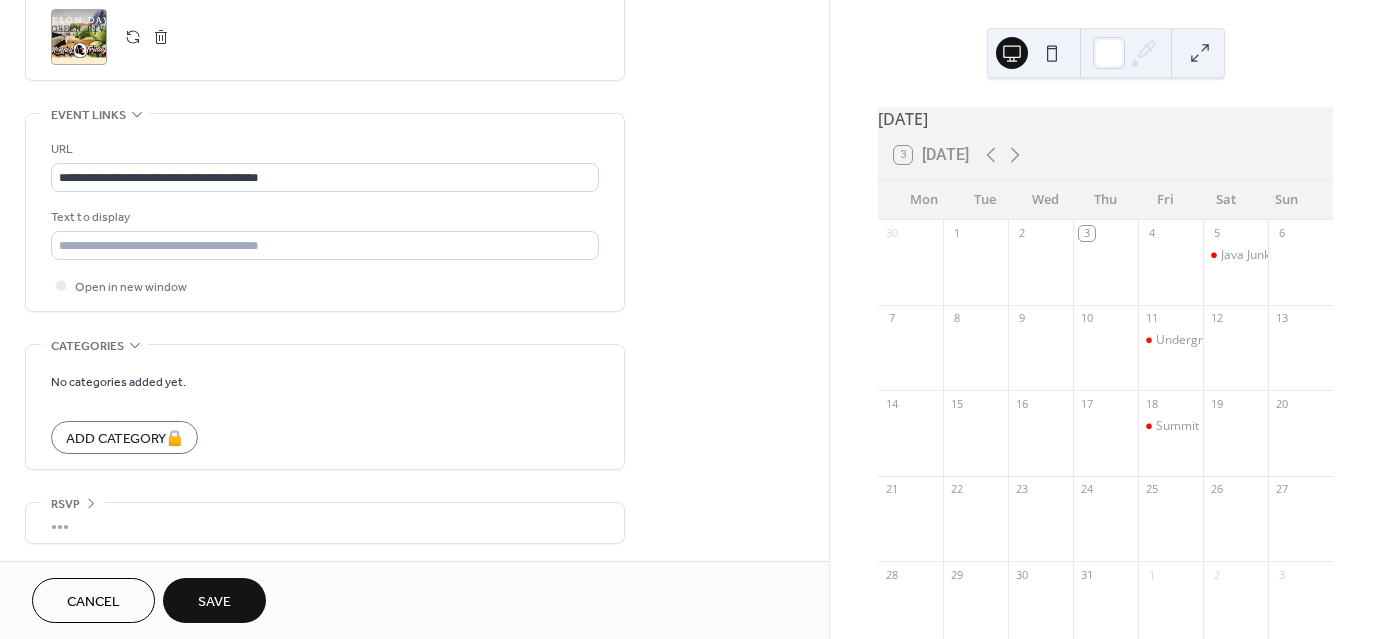 click on "Save" at bounding box center (214, 602) 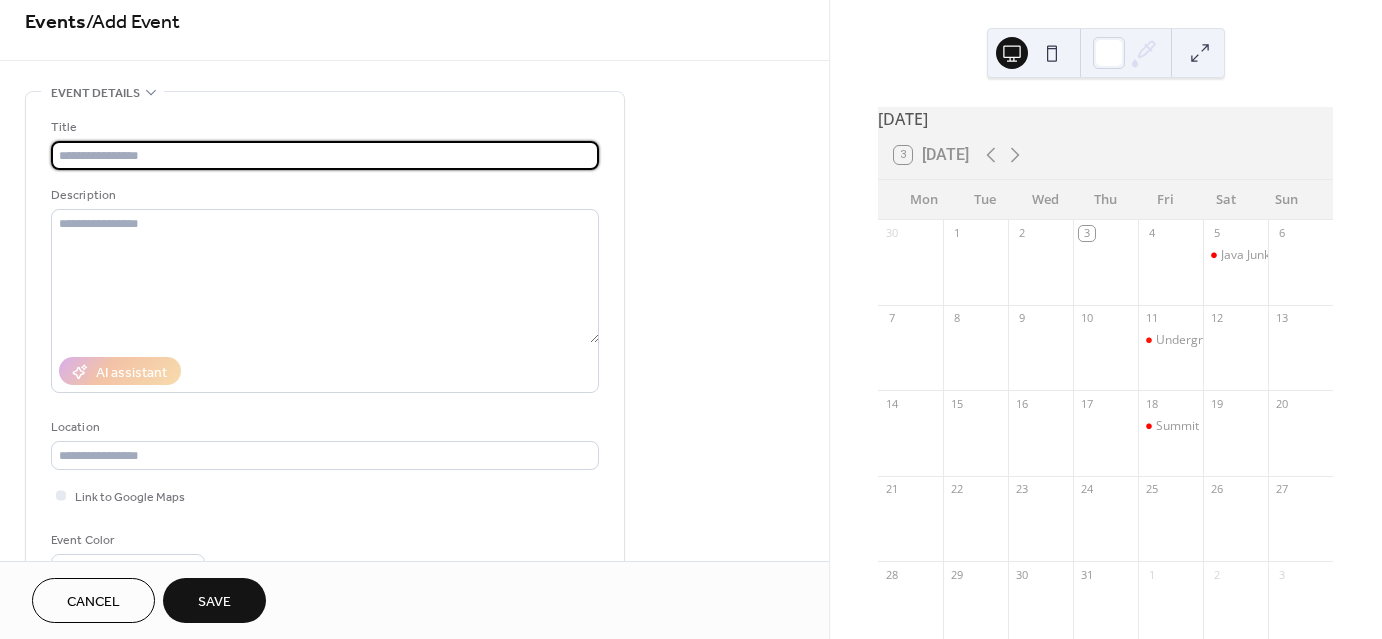 scroll, scrollTop: 0, scrollLeft: 0, axis: both 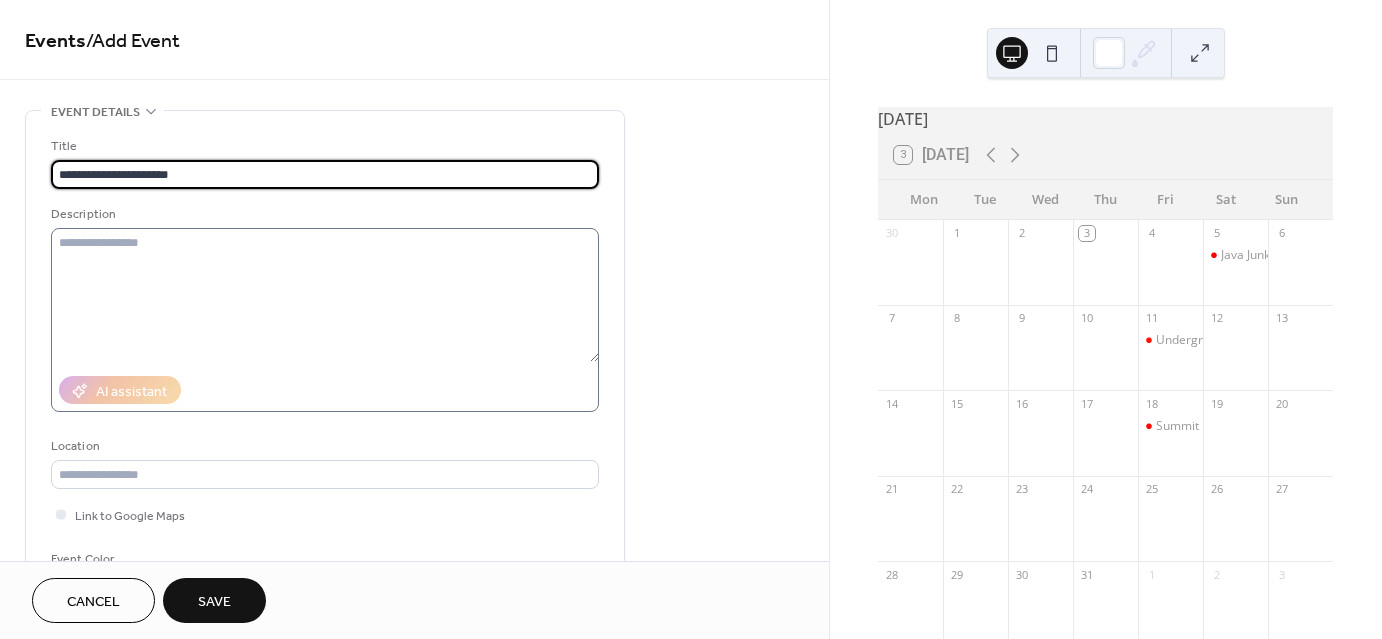 type on "**********" 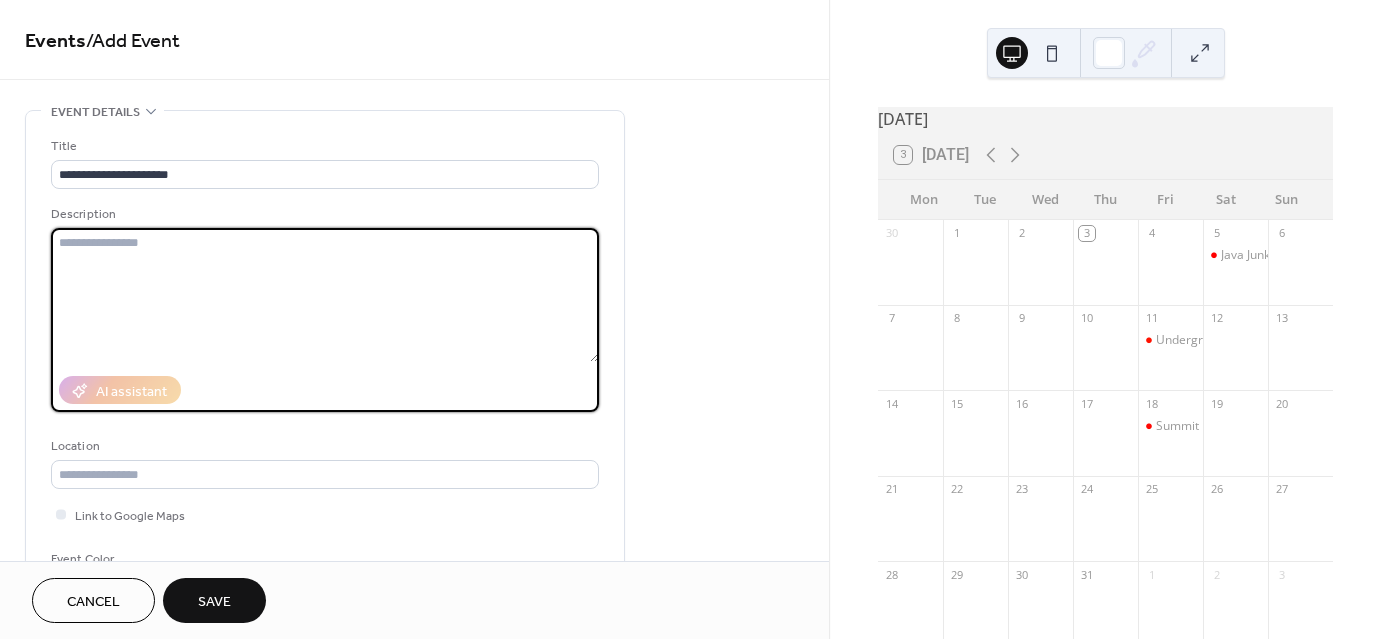 click at bounding box center (325, 295) 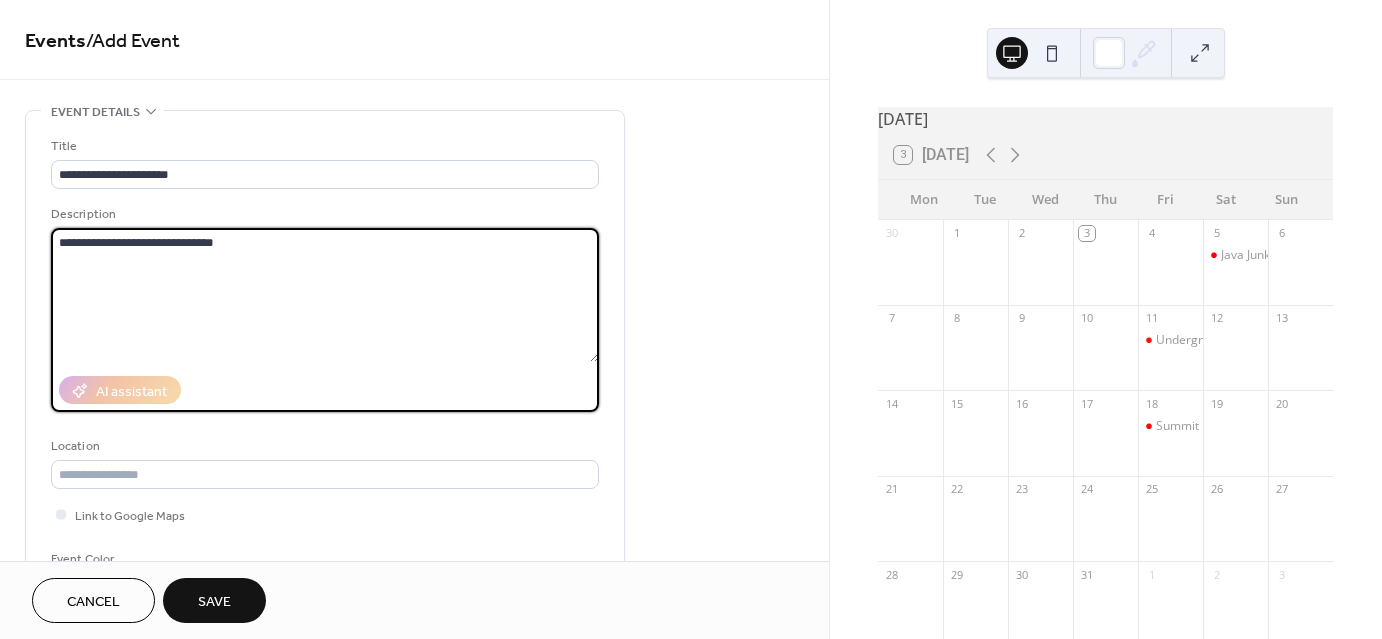type on "**********" 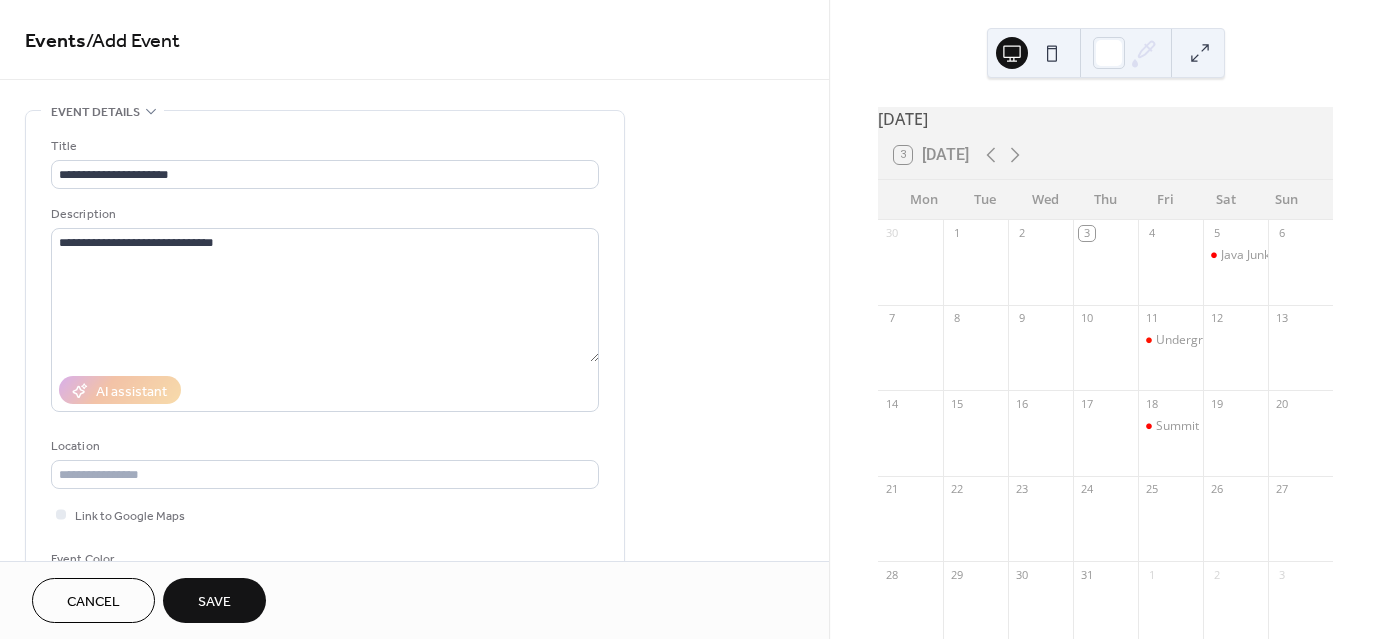 click on "Save" at bounding box center (214, 602) 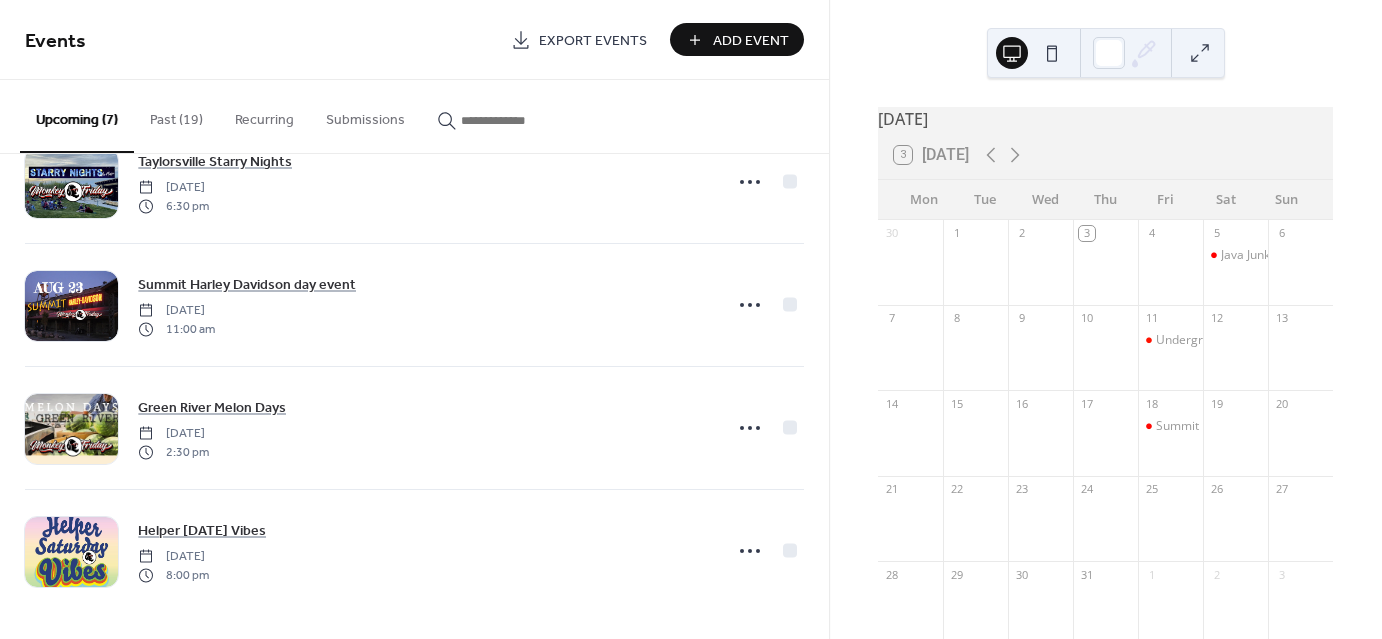 scroll, scrollTop: 0, scrollLeft: 0, axis: both 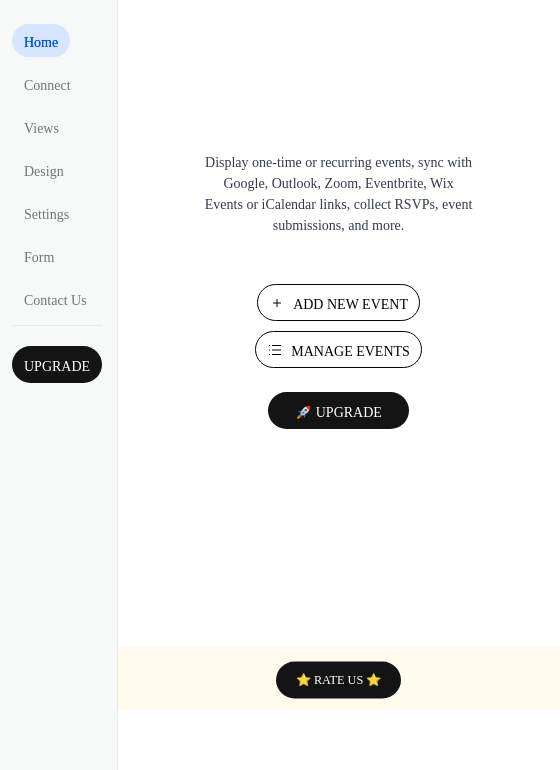 click on "Manage Events" at bounding box center (350, 351) 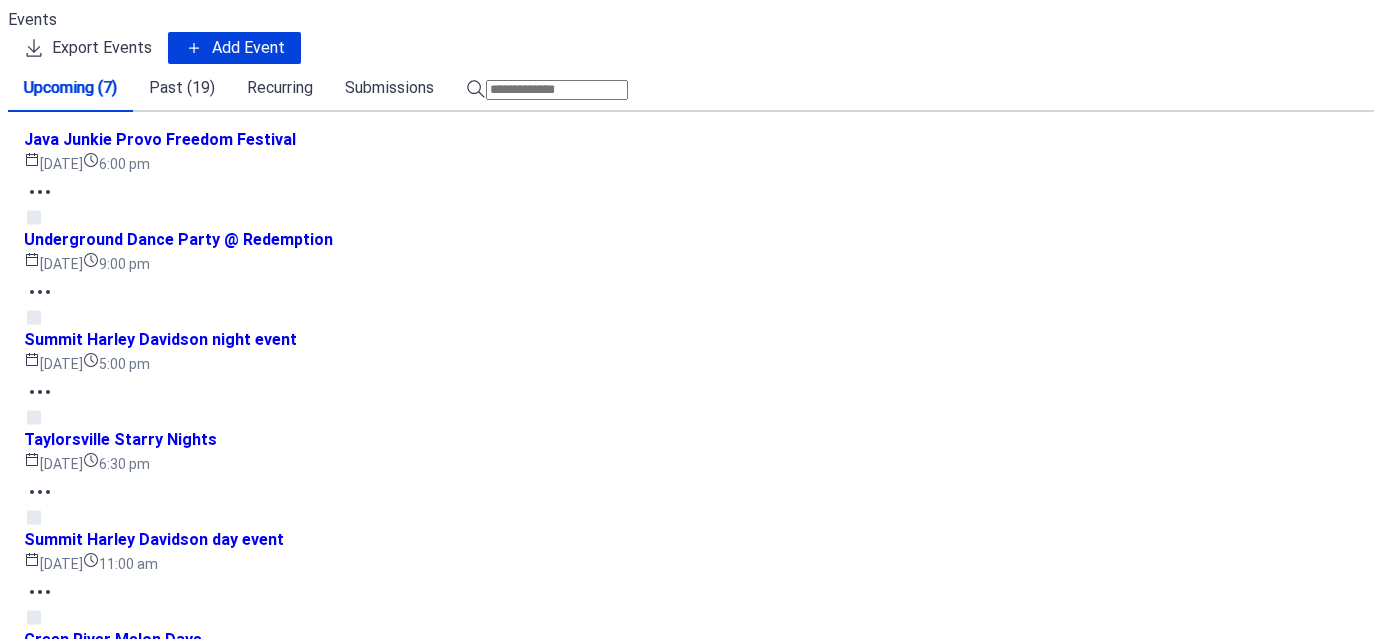 scroll, scrollTop: 0, scrollLeft: 0, axis: both 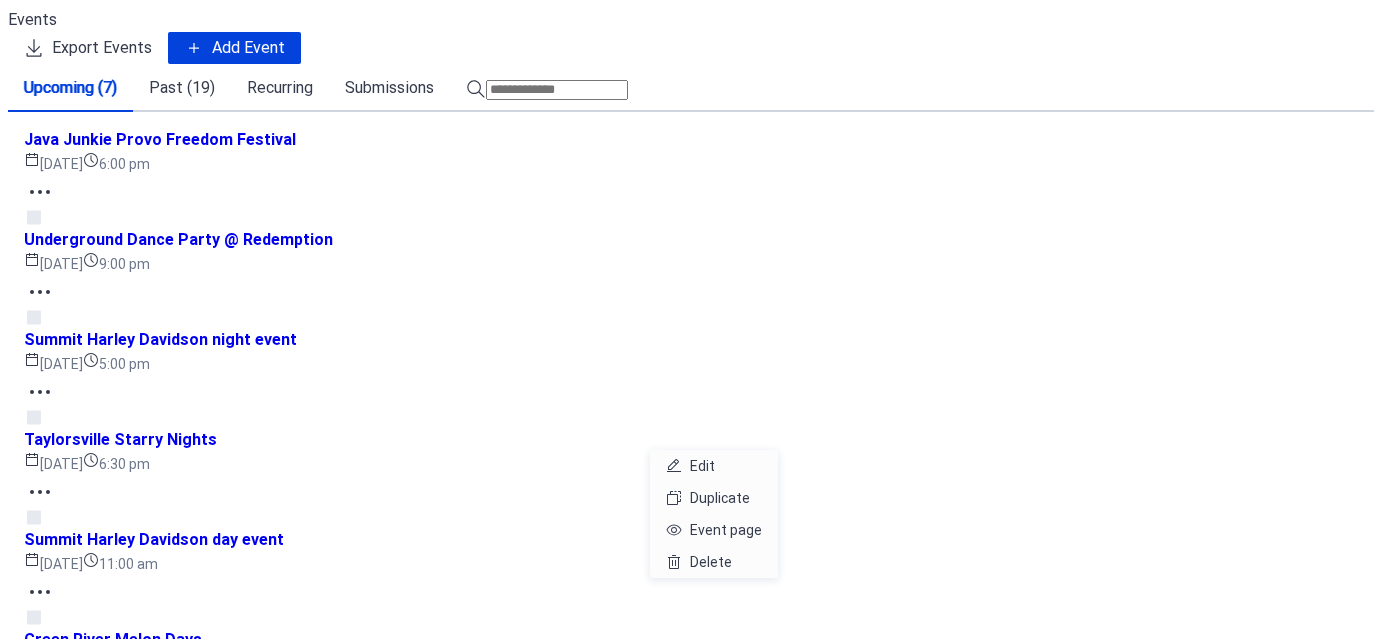 click 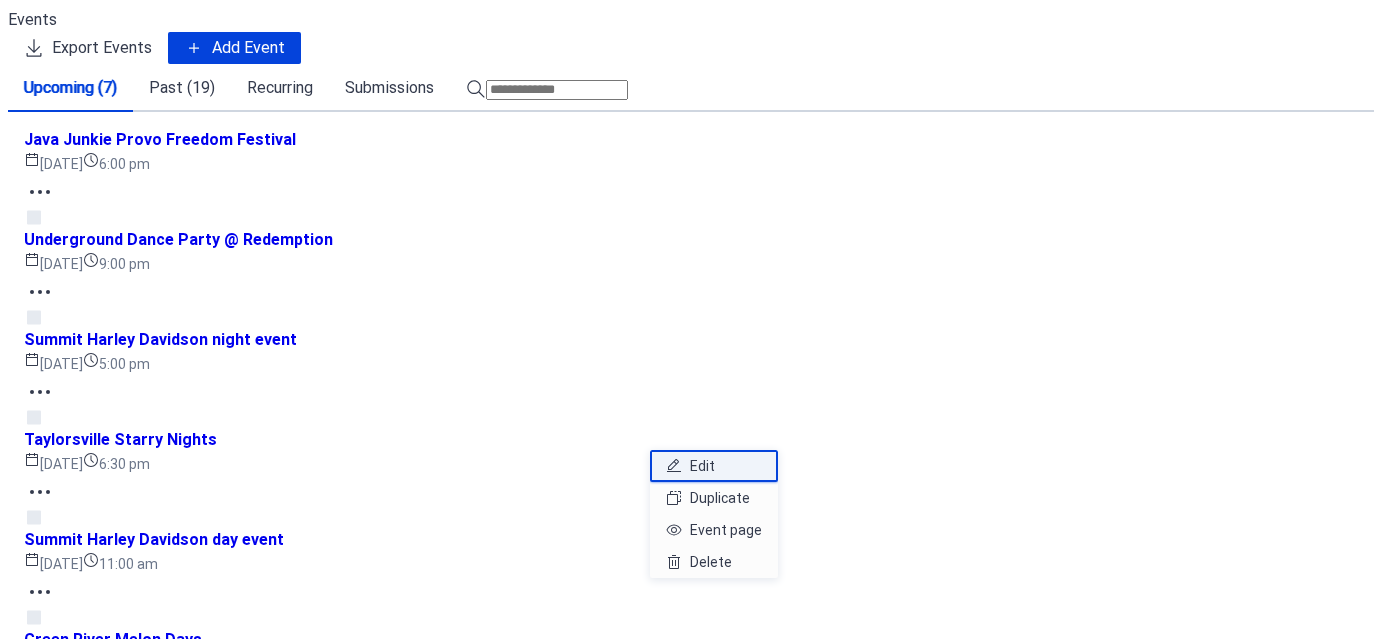 click on "Edit" at bounding box center (702, 466) 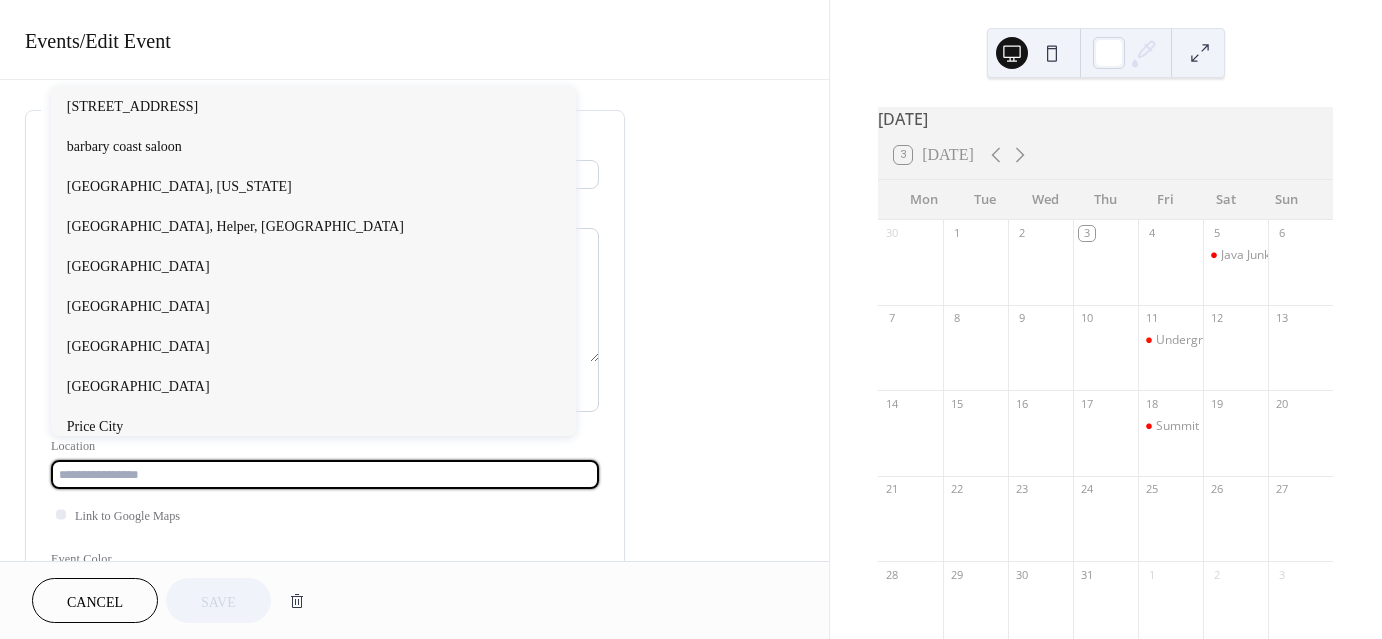 click at bounding box center [325, 474] 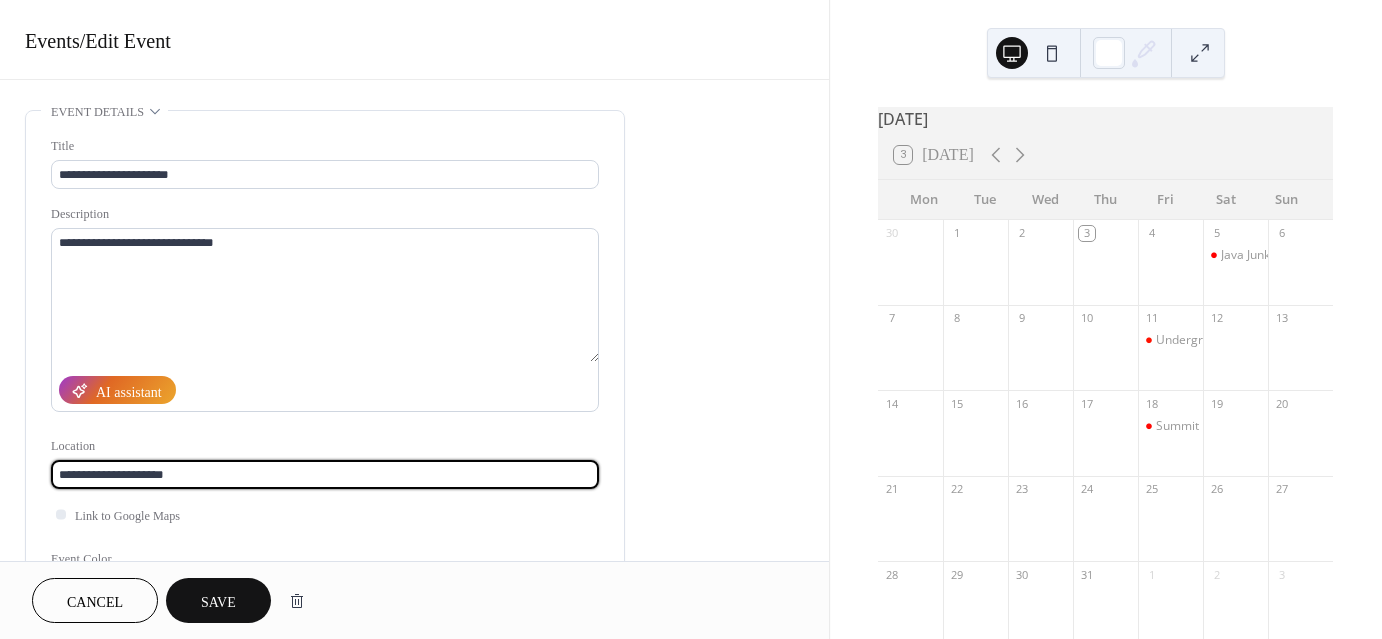 click on "**********" at bounding box center (325, 474) 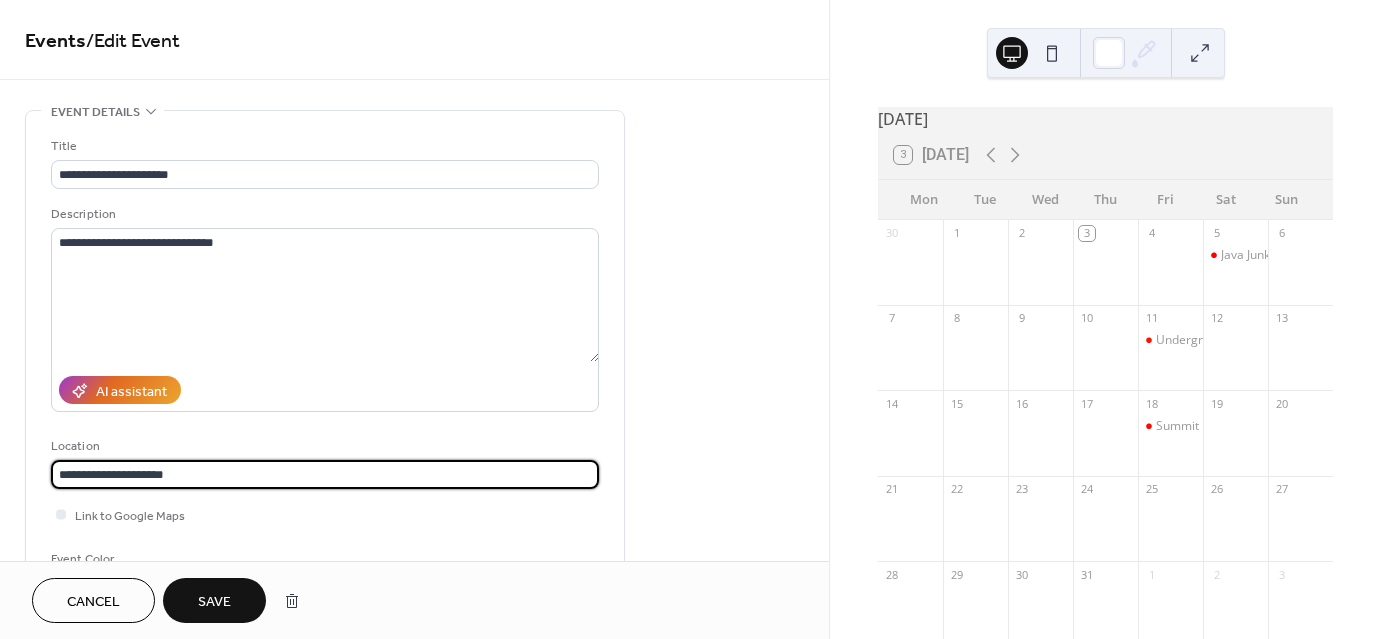 click on "**********" at bounding box center [325, 474] 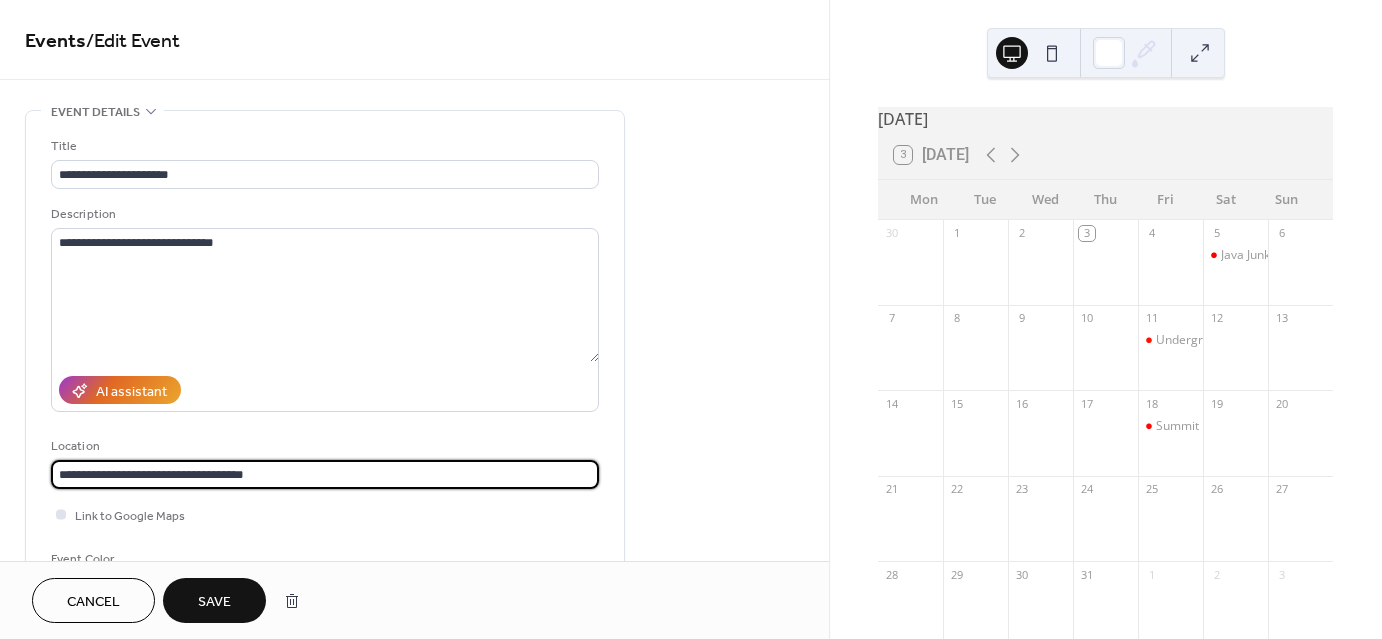type on "**********" 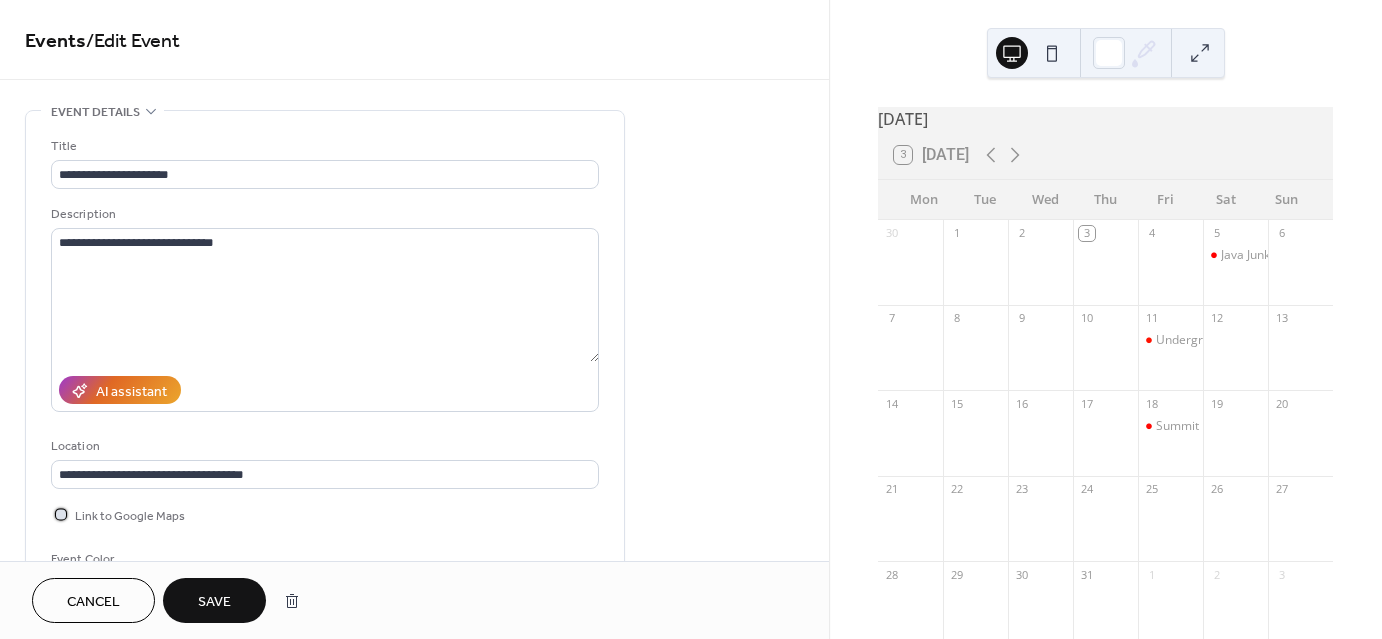 scroll, scrollTop: 0, scrollLeft: 0, axis: both 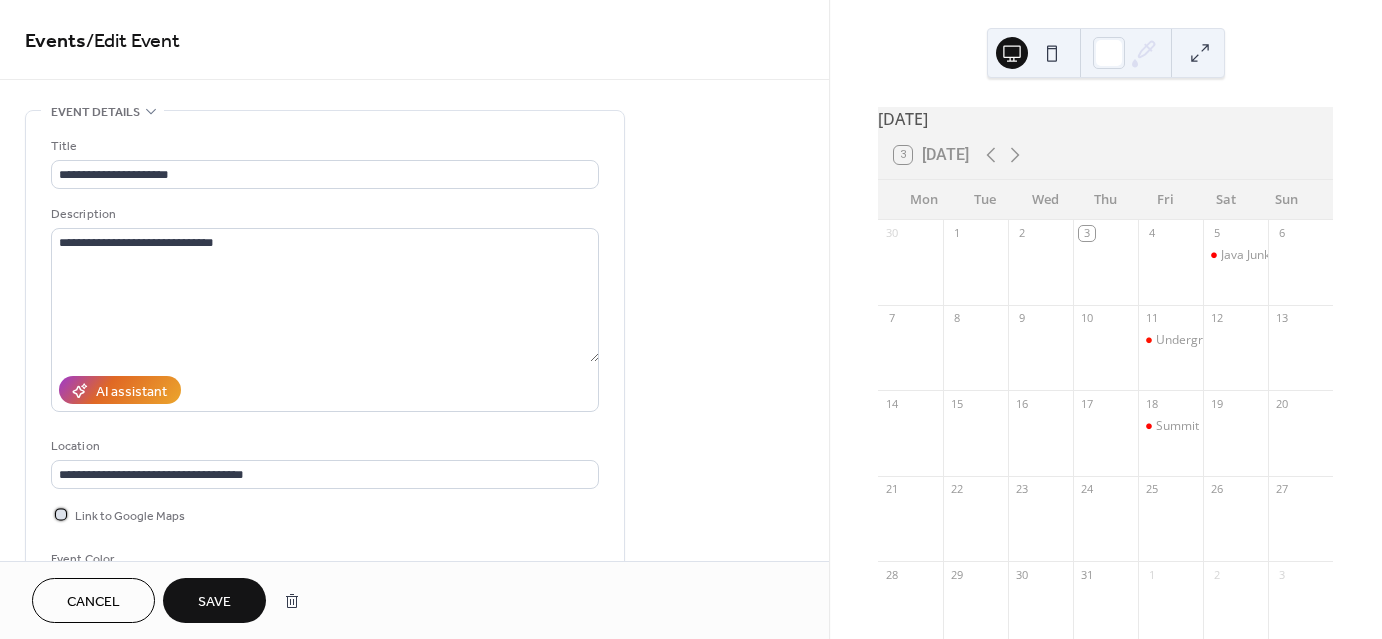 click on "Link to Google Maps" at bounding box center (130, 516) 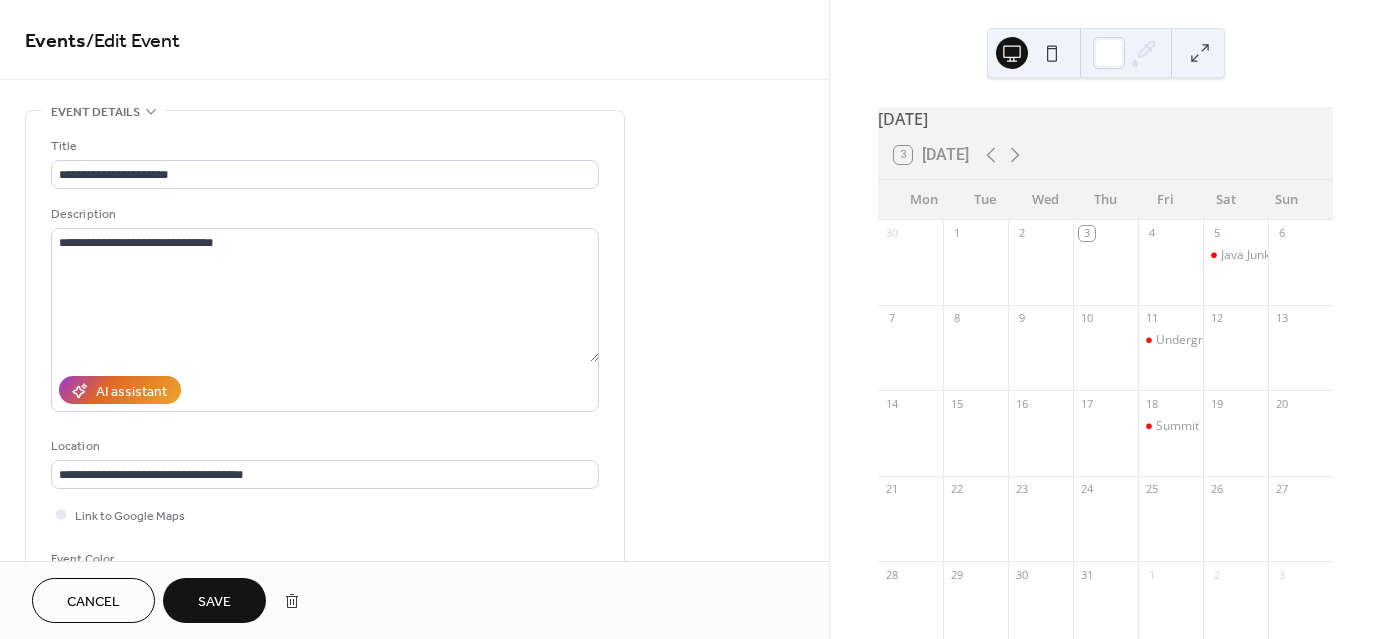 click on "Save" at bounding box center (214, 602) 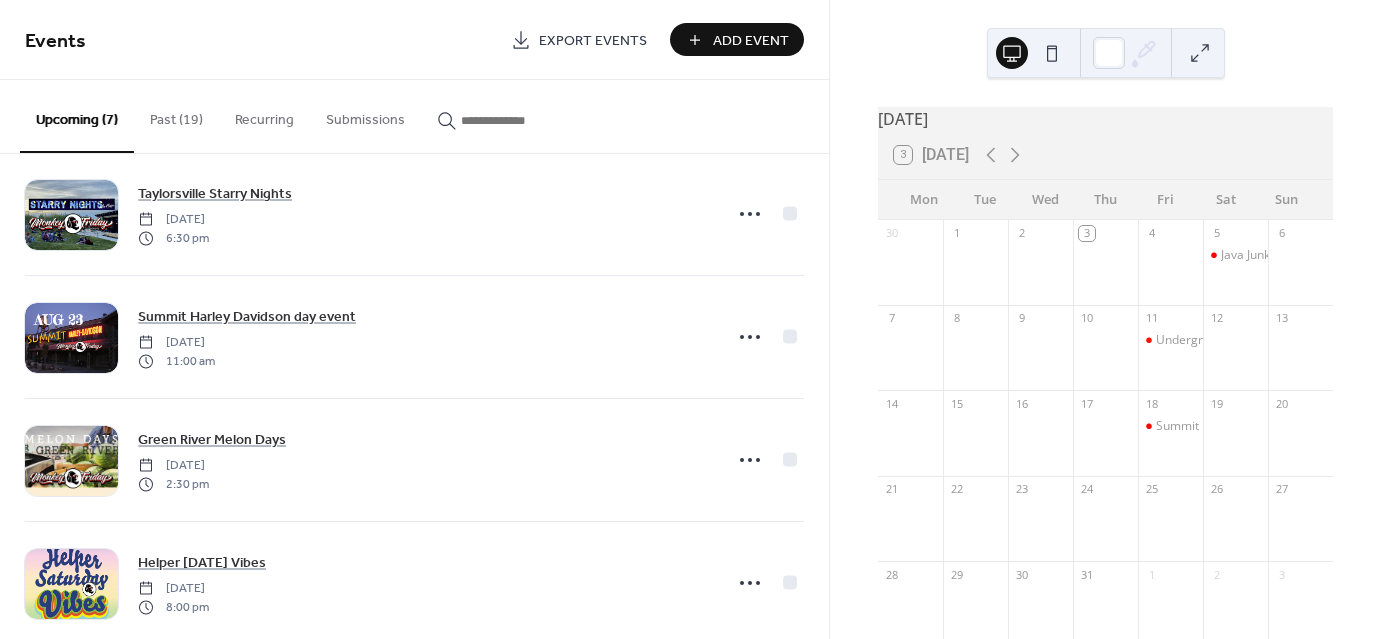 scroll, scrollTop: 404, scrollLeft: 0, axis: vertical 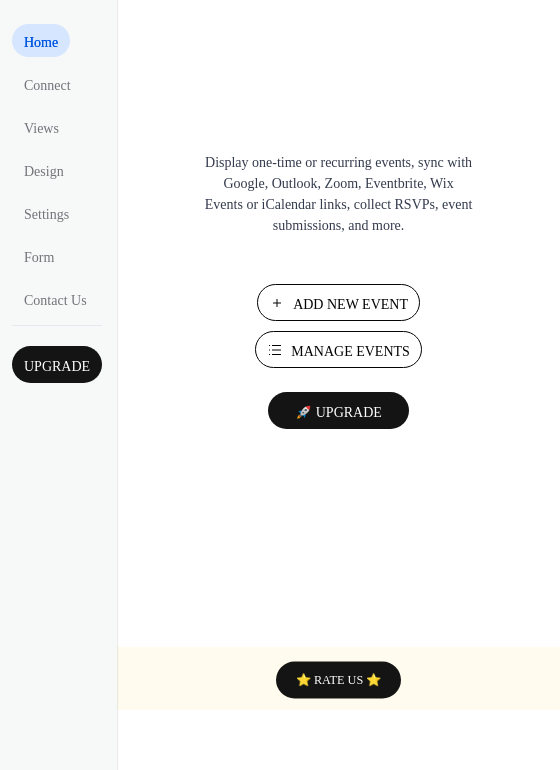 click on "Manage Events" at bounding box center [338, 349] 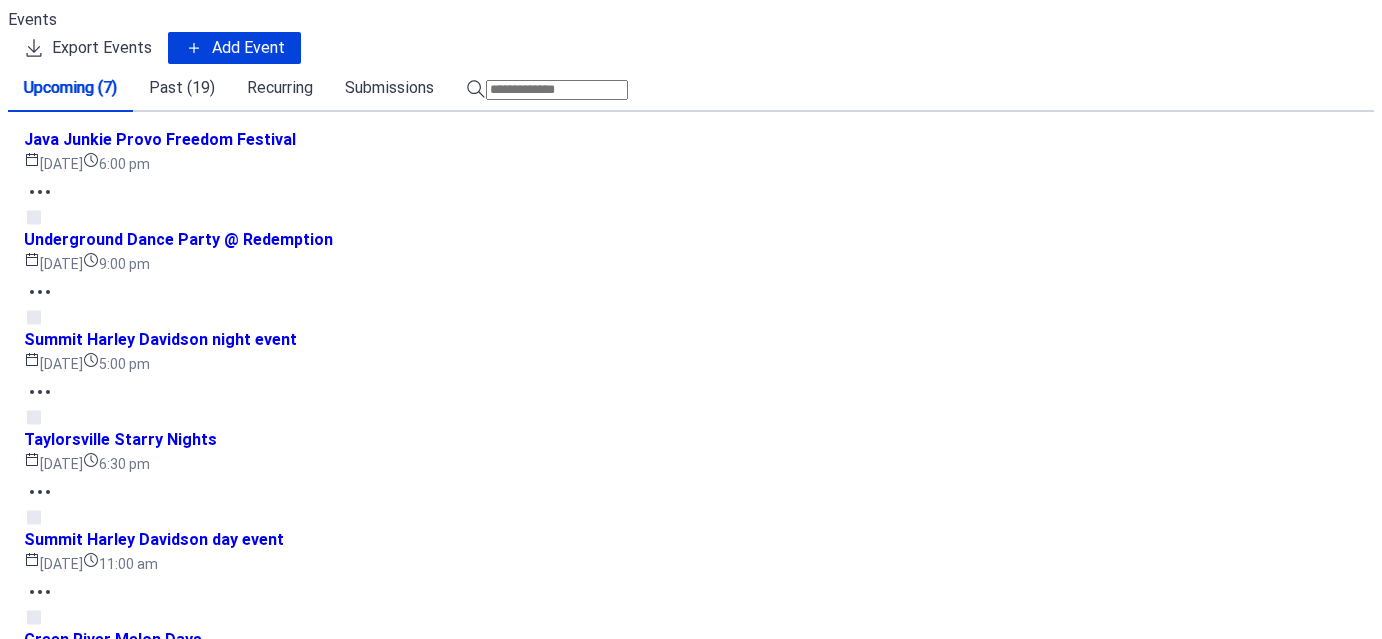 scroll, scrollTop: 0, scrollLeft: 0, axis: both 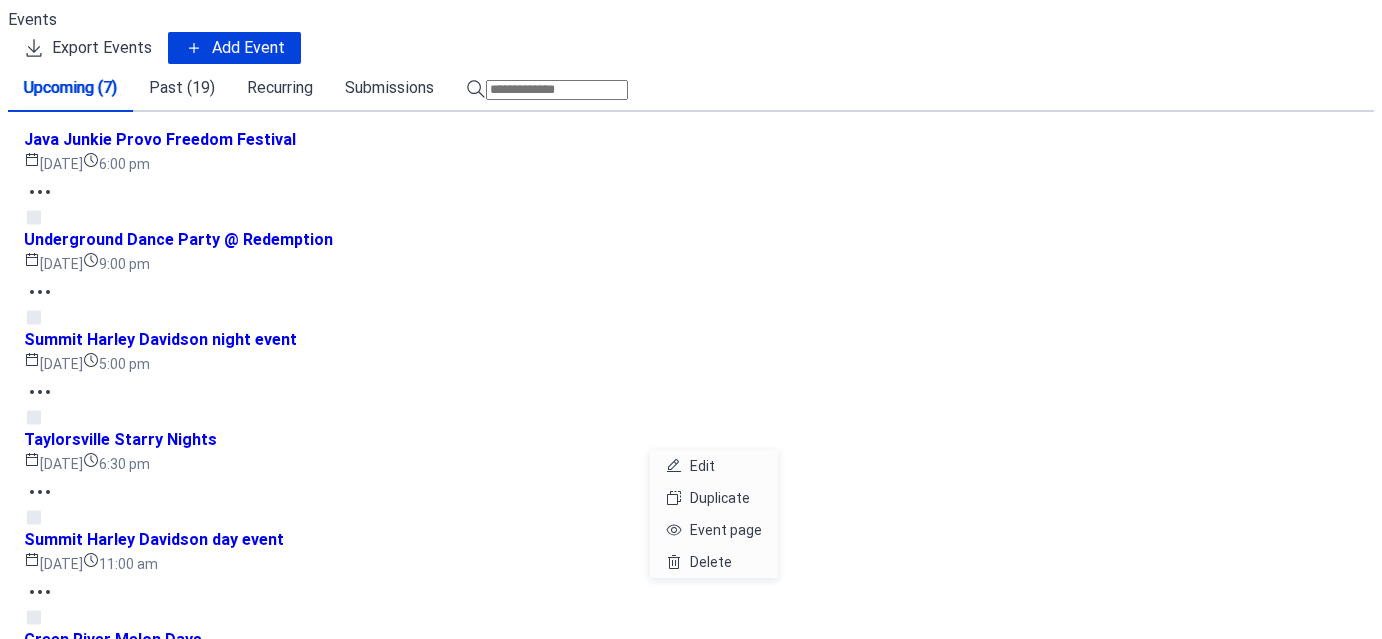 click 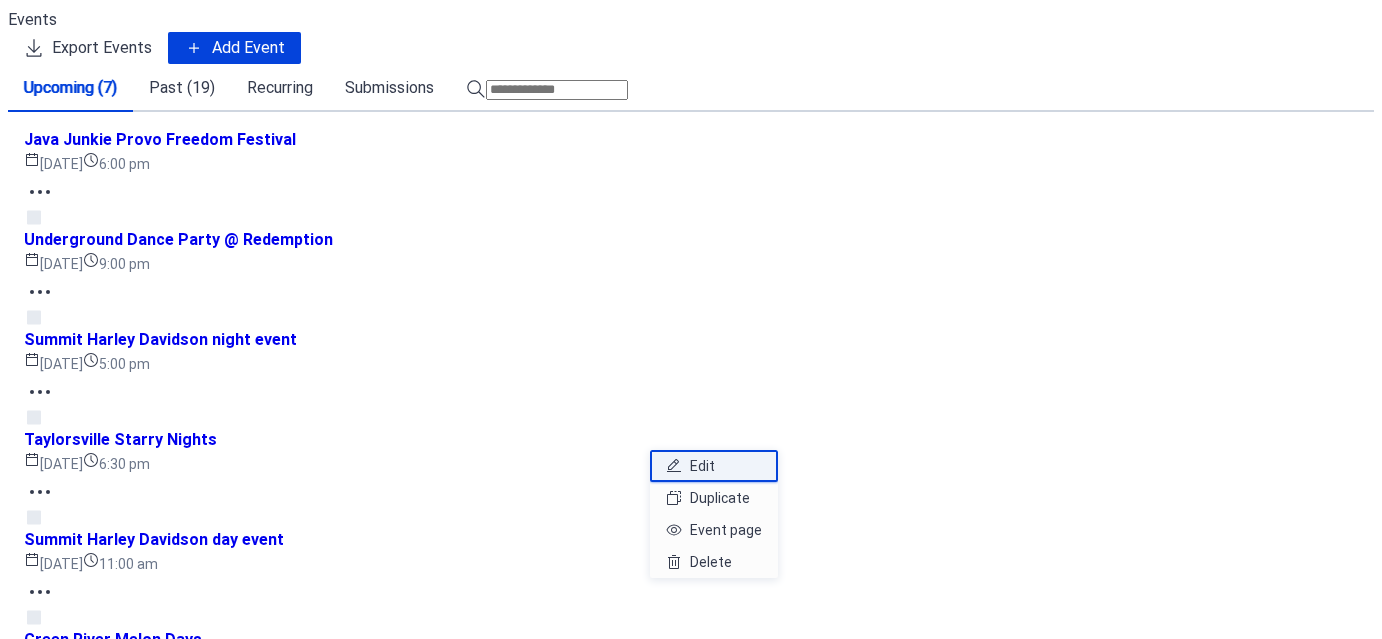 click on "Edit" at bounding box center (702, 466) 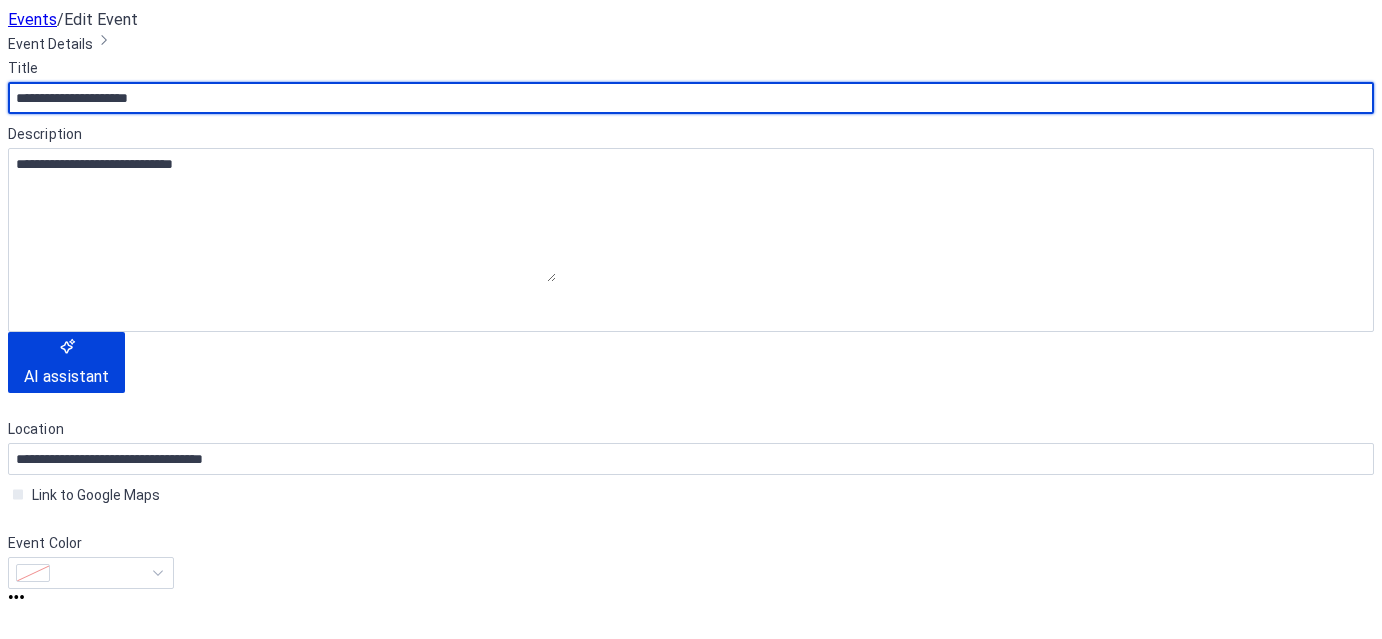 scroll, scrollTop: 256, scrollLeft: 0, axis: vertical 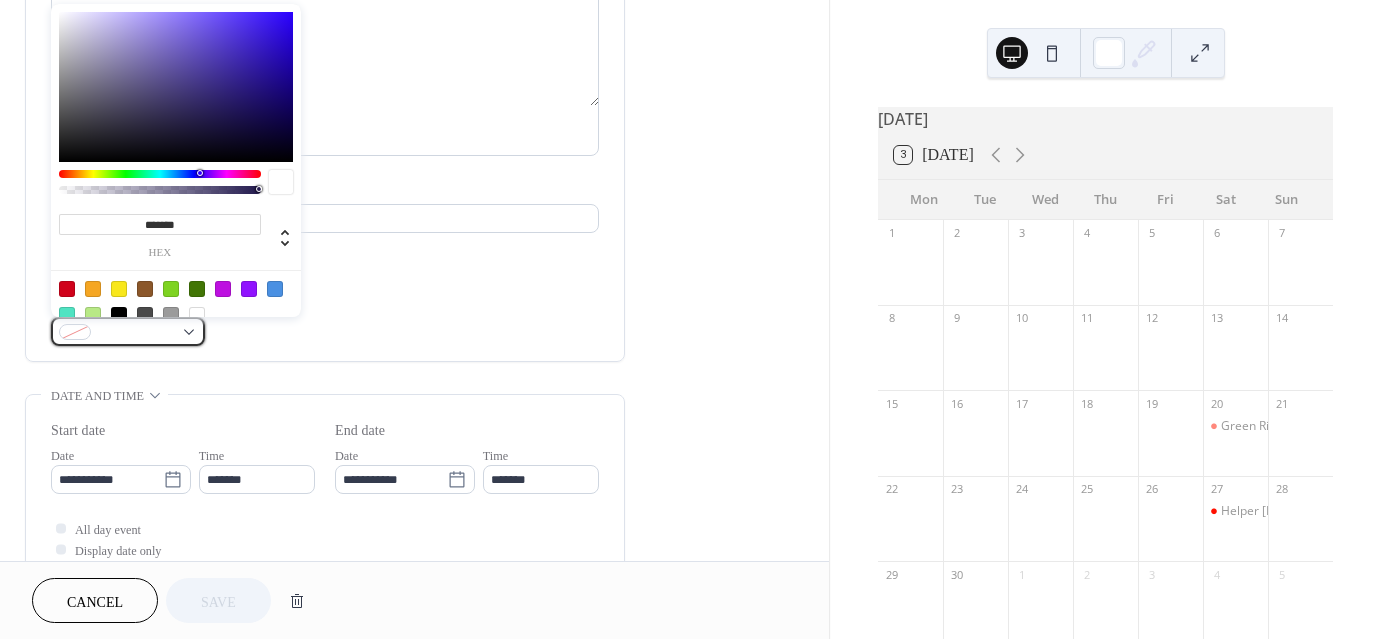 click at bounding box center [128, 331] 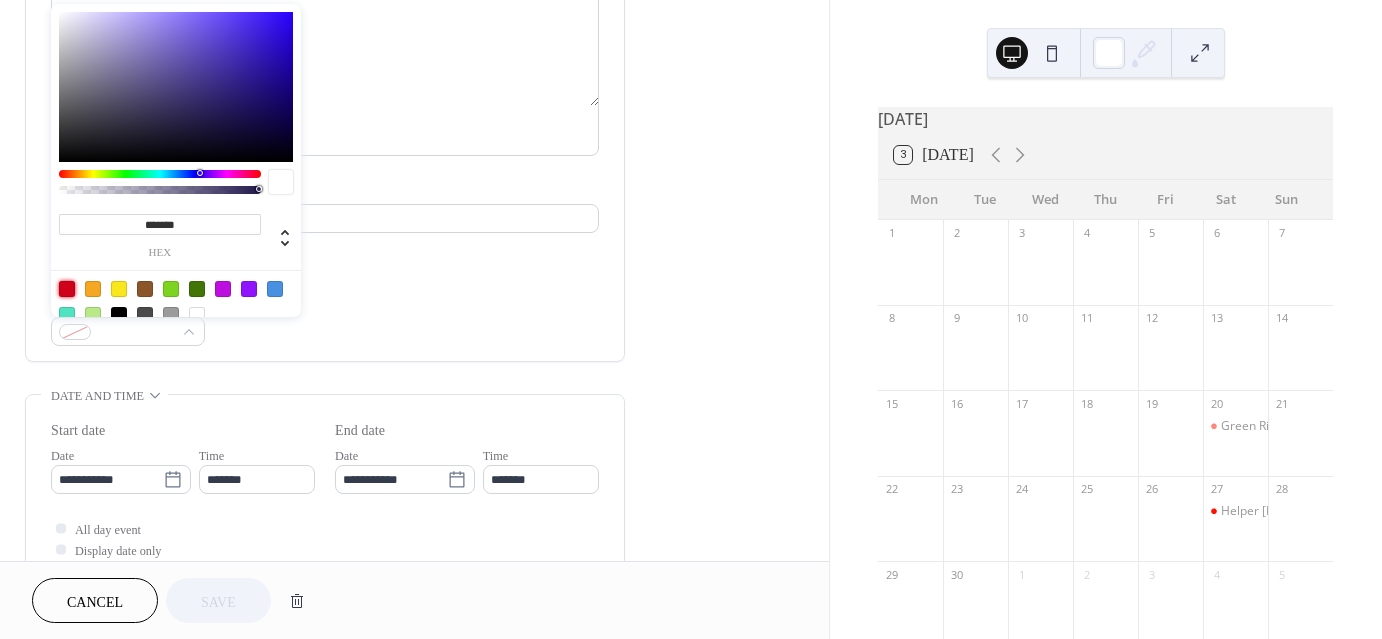 click at bounding box center (67, 289) 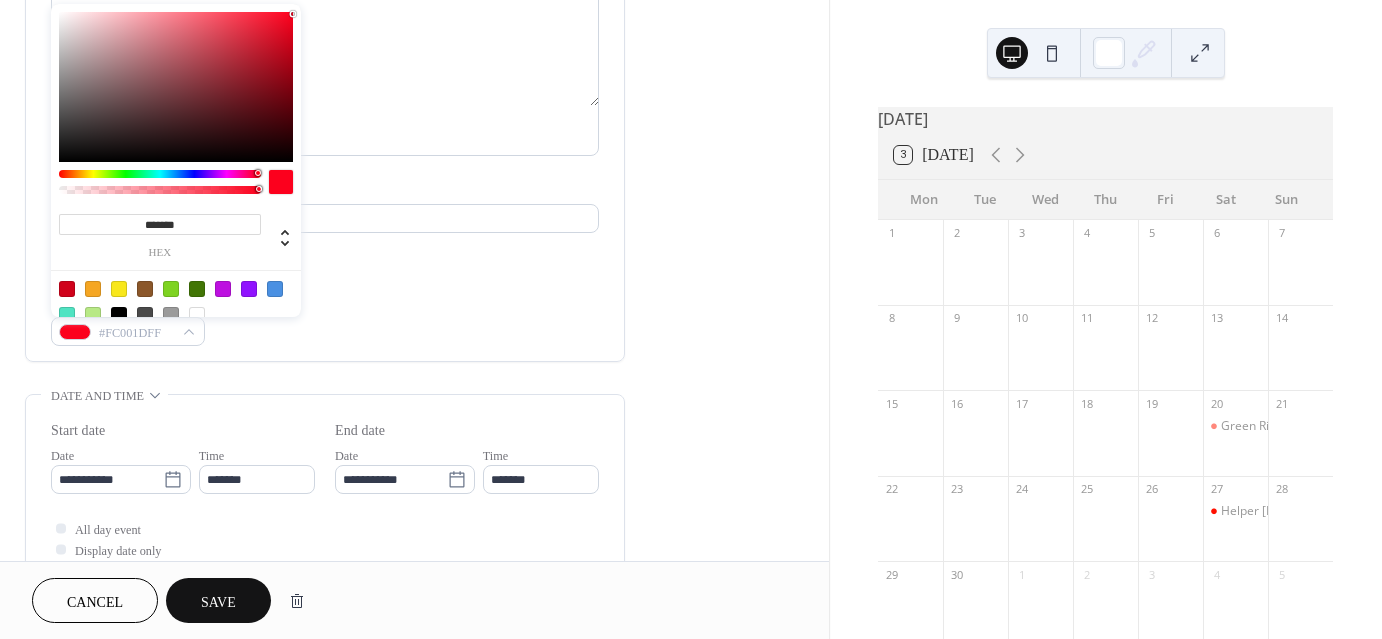 type on "*******" 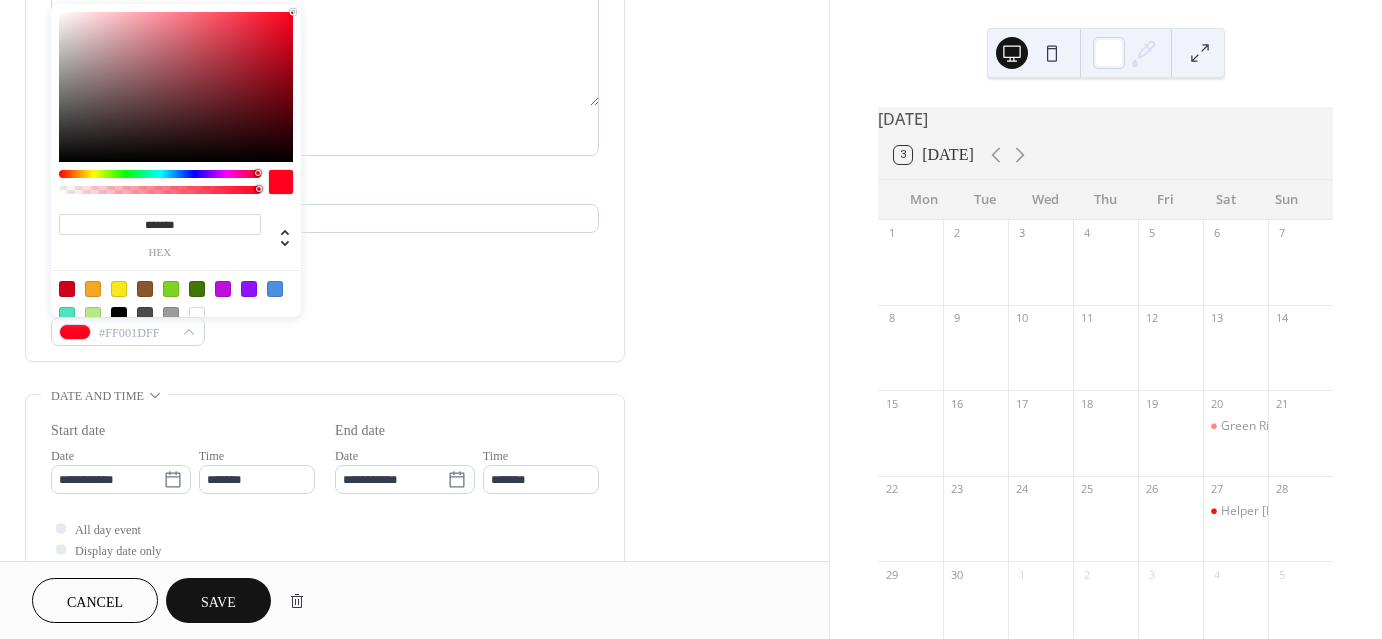 drag, startPoint x: 291, startPoint y: 40, endPoint x: 294, endPoint y: 11, distance: 29.15476 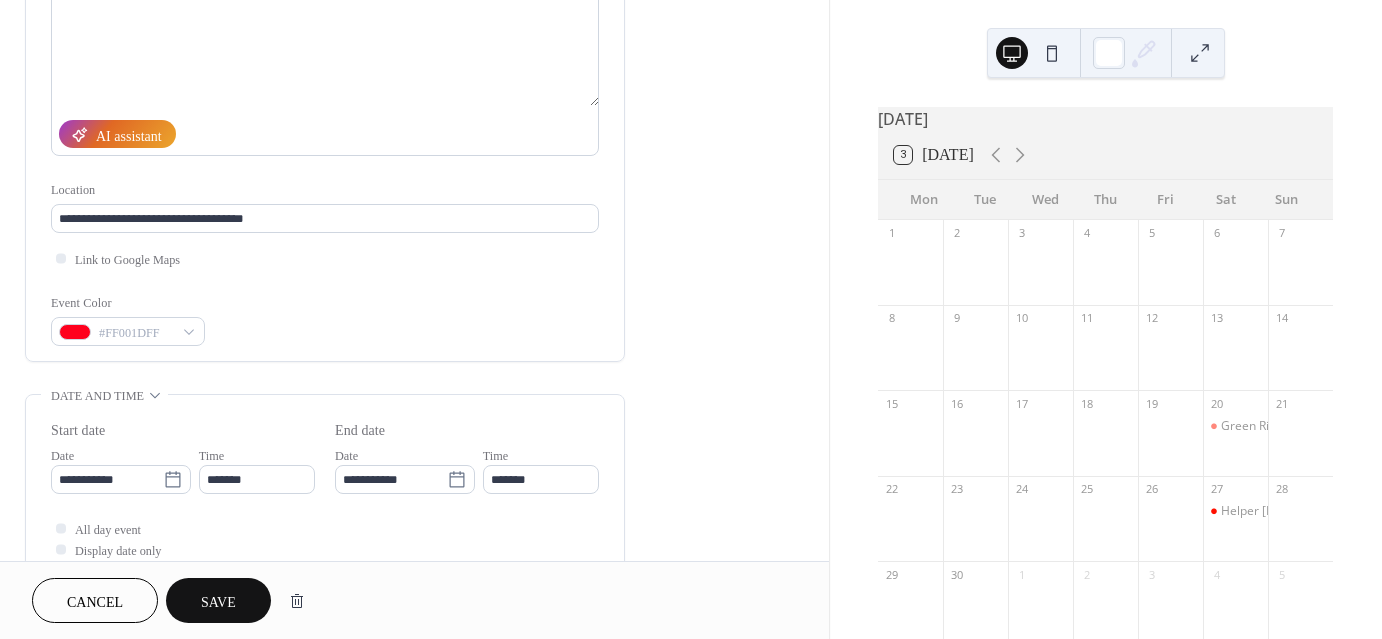 click on "Save" at bounding box center (218, 602) 